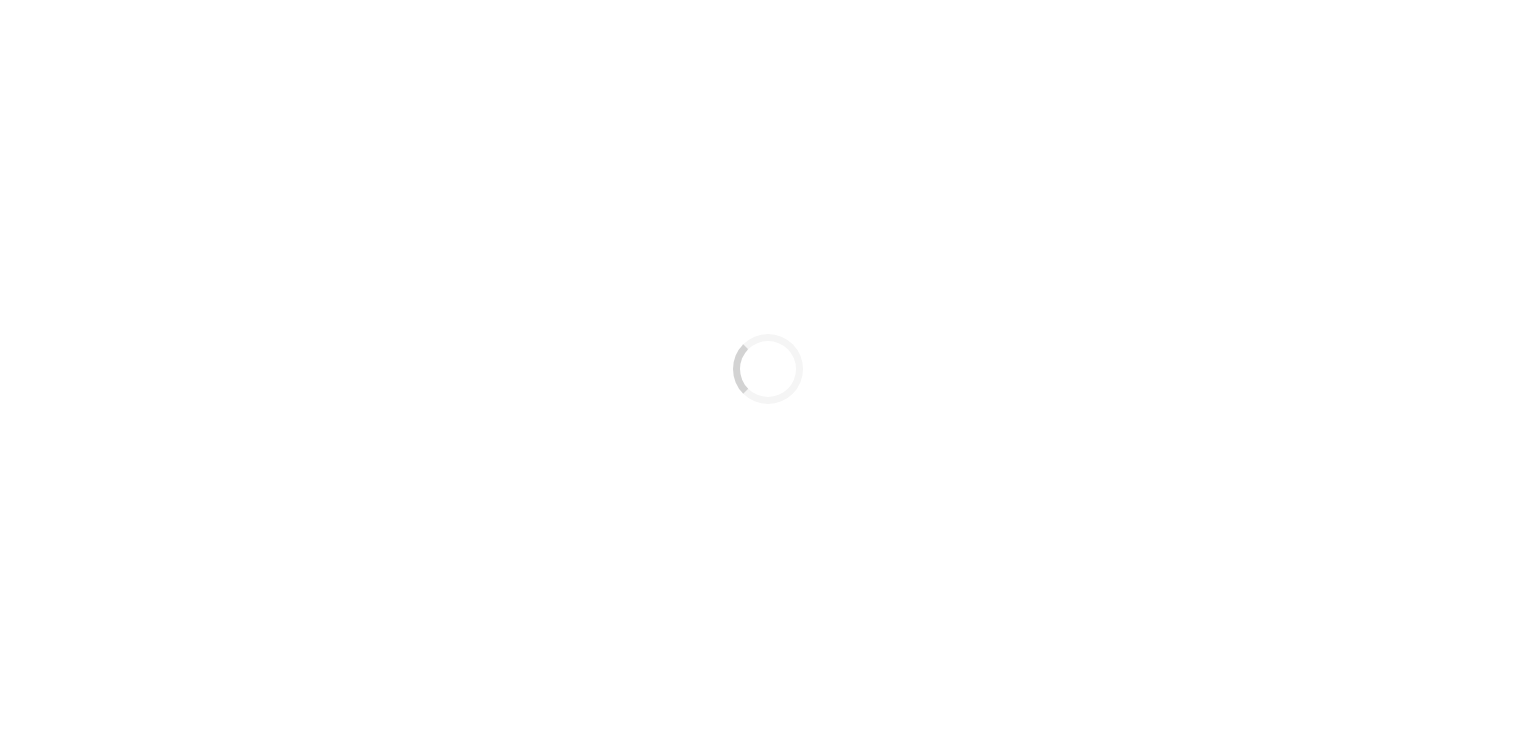 scroll, scrollTop: 0, scrollLeft: 0, axis: both 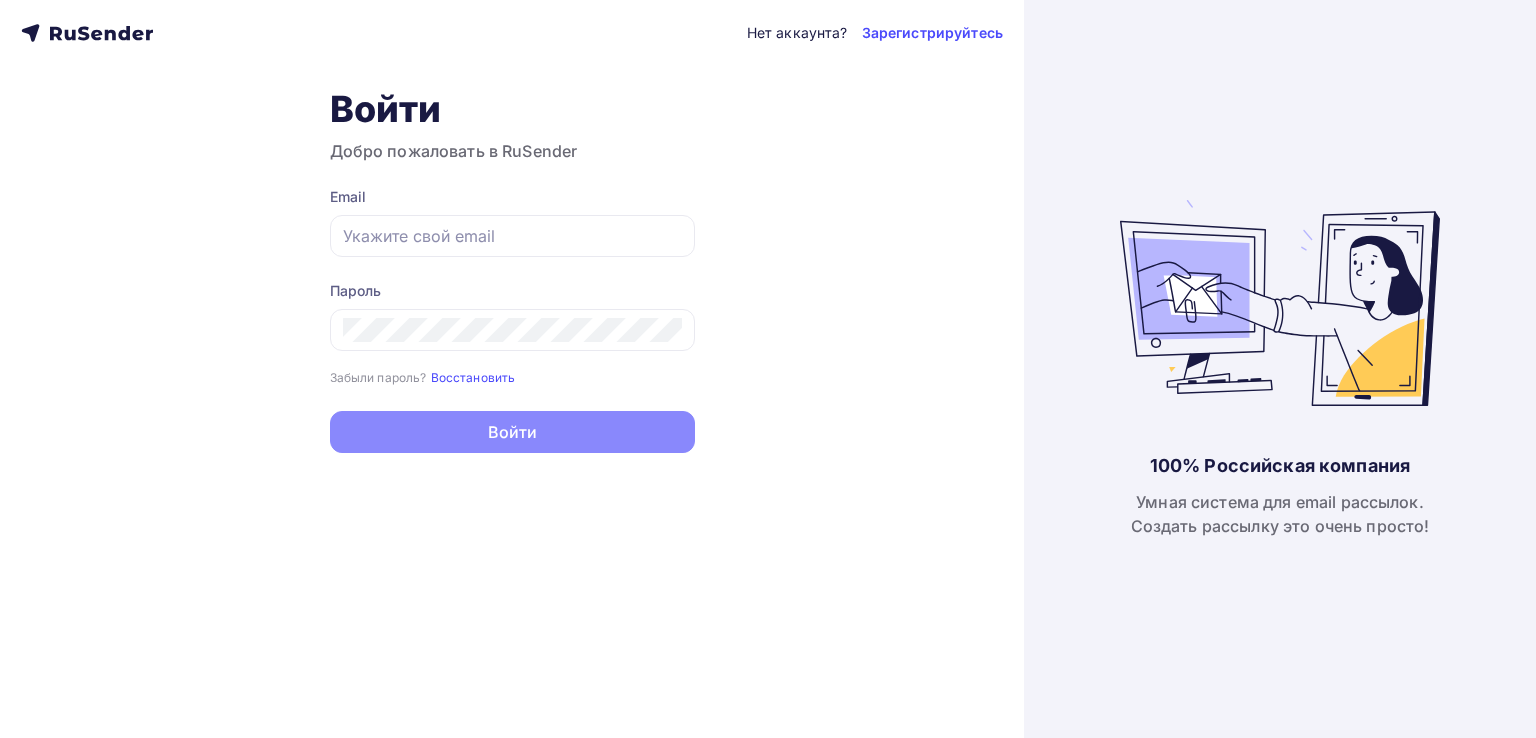 type on "Eduarda@[DOMAIN].ru" 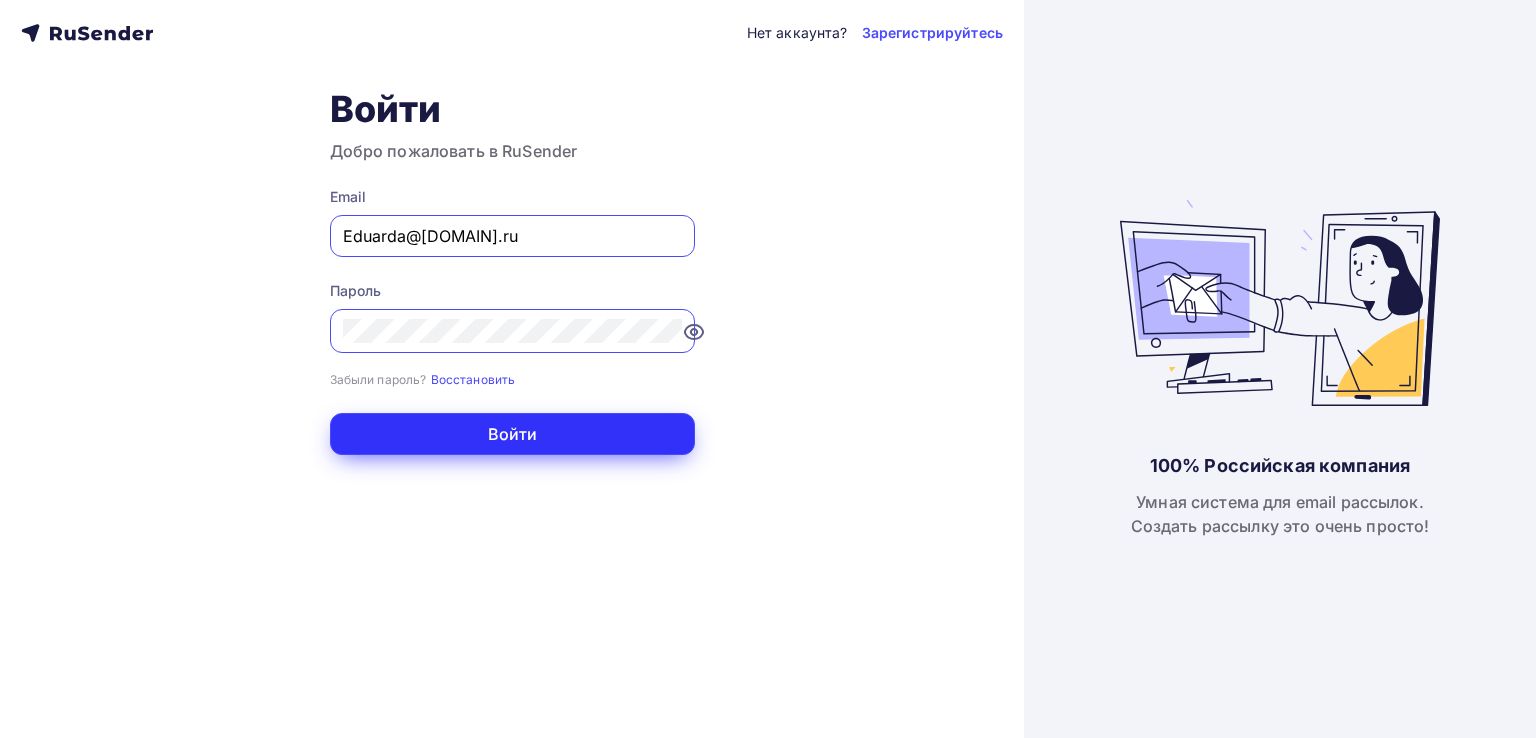 click on "Войти" at bounding box center [512, 434] 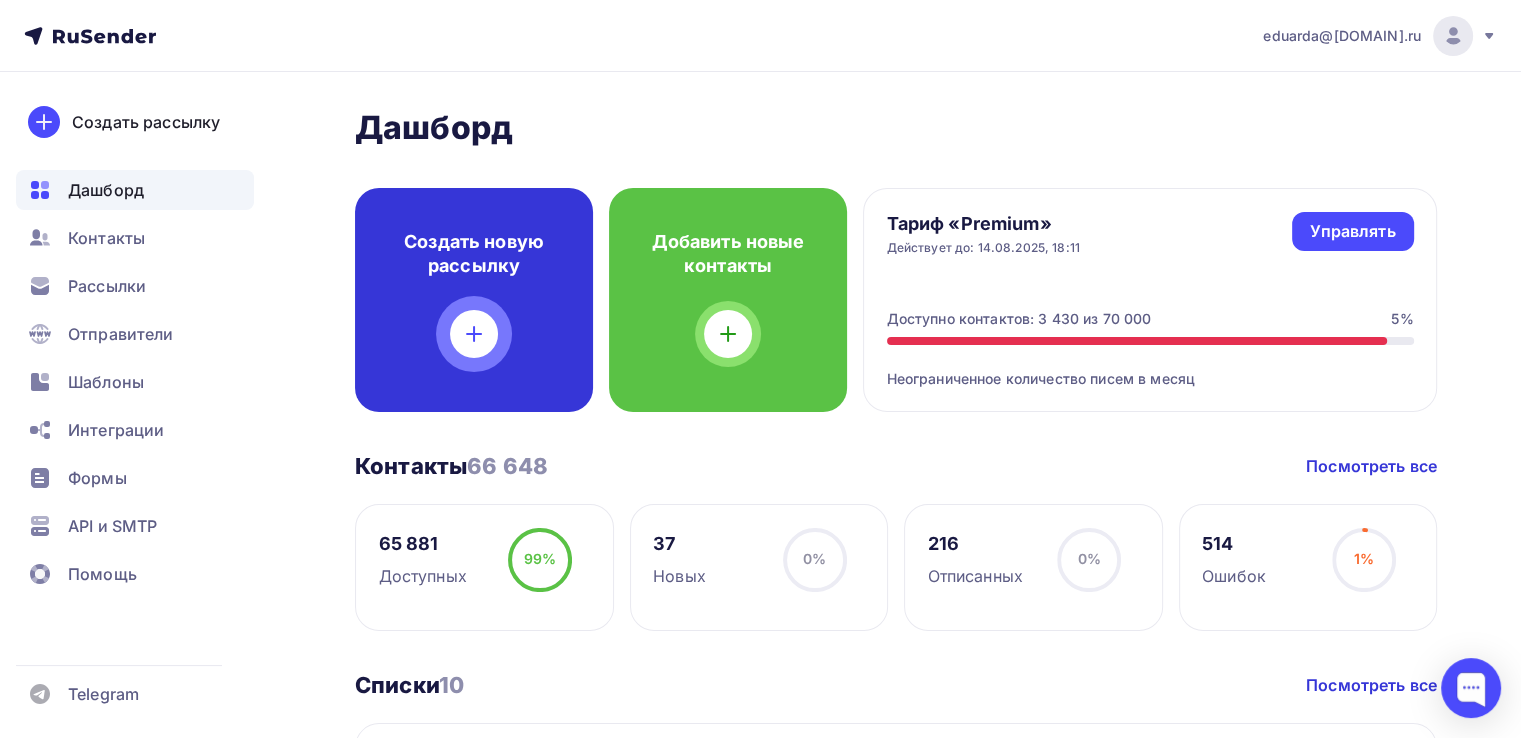 click on "Создать новую рассылку" at bounding box center (474, 300) 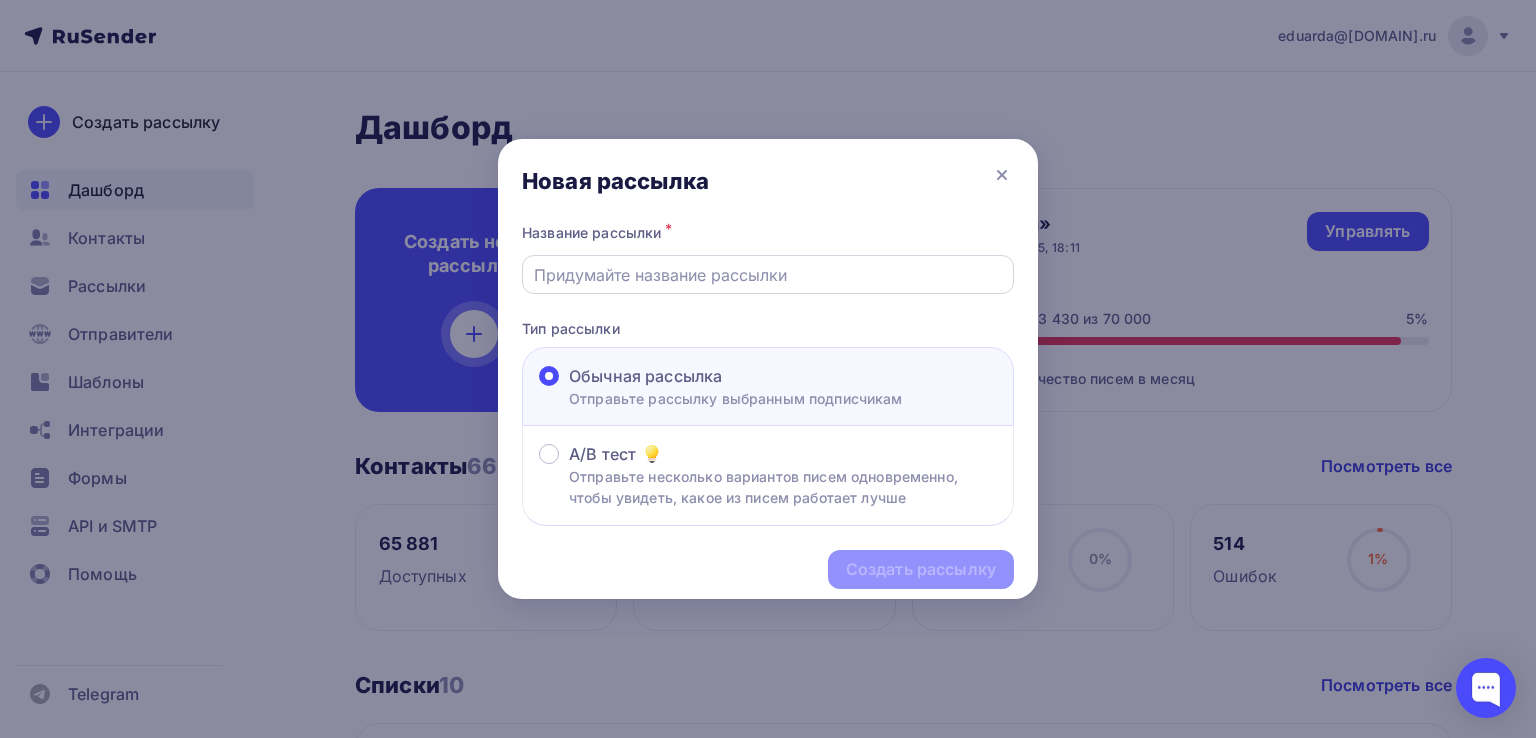 click at bounding box center [768, 275] 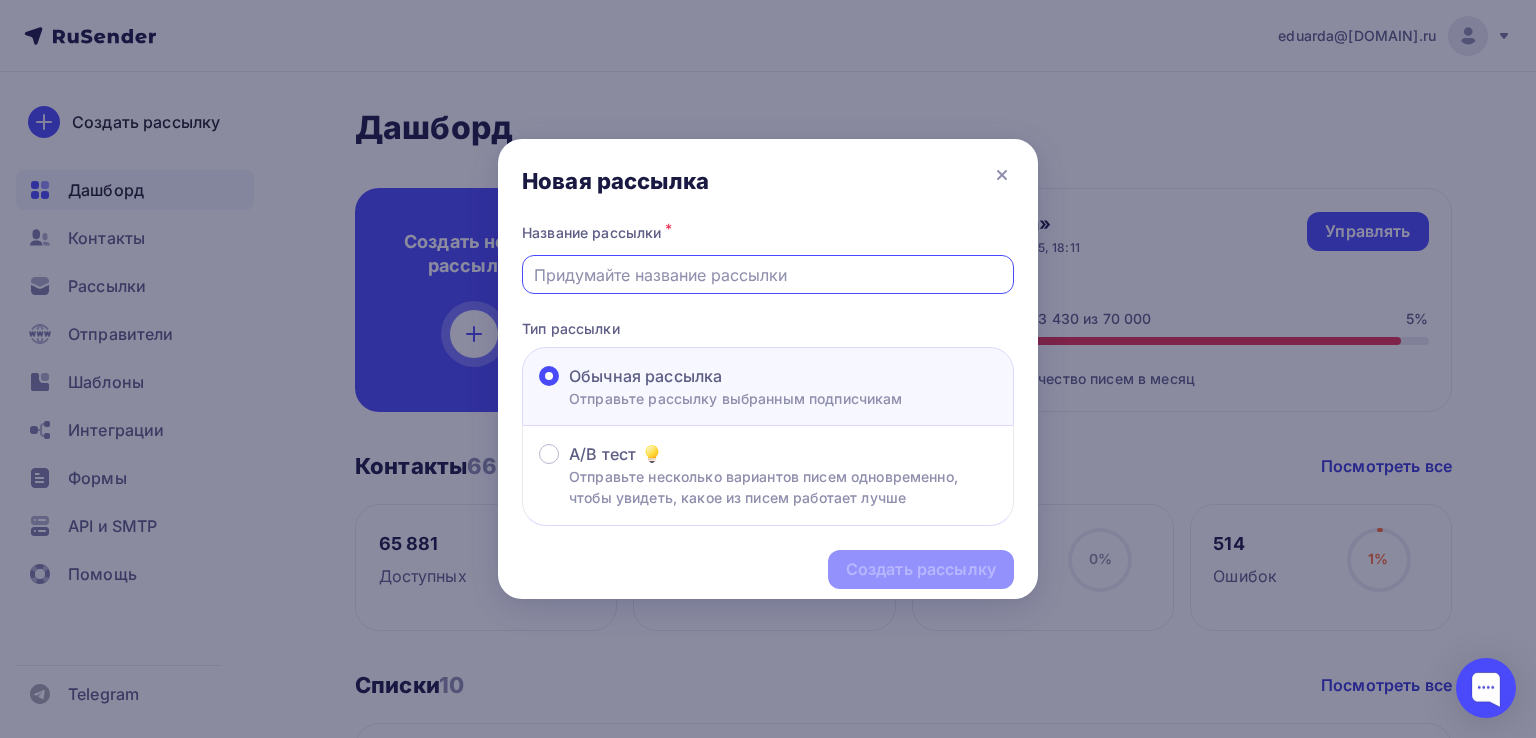 paste on "Электропроводка и пожарная безопасность: новые основания для внеплановых проверок." 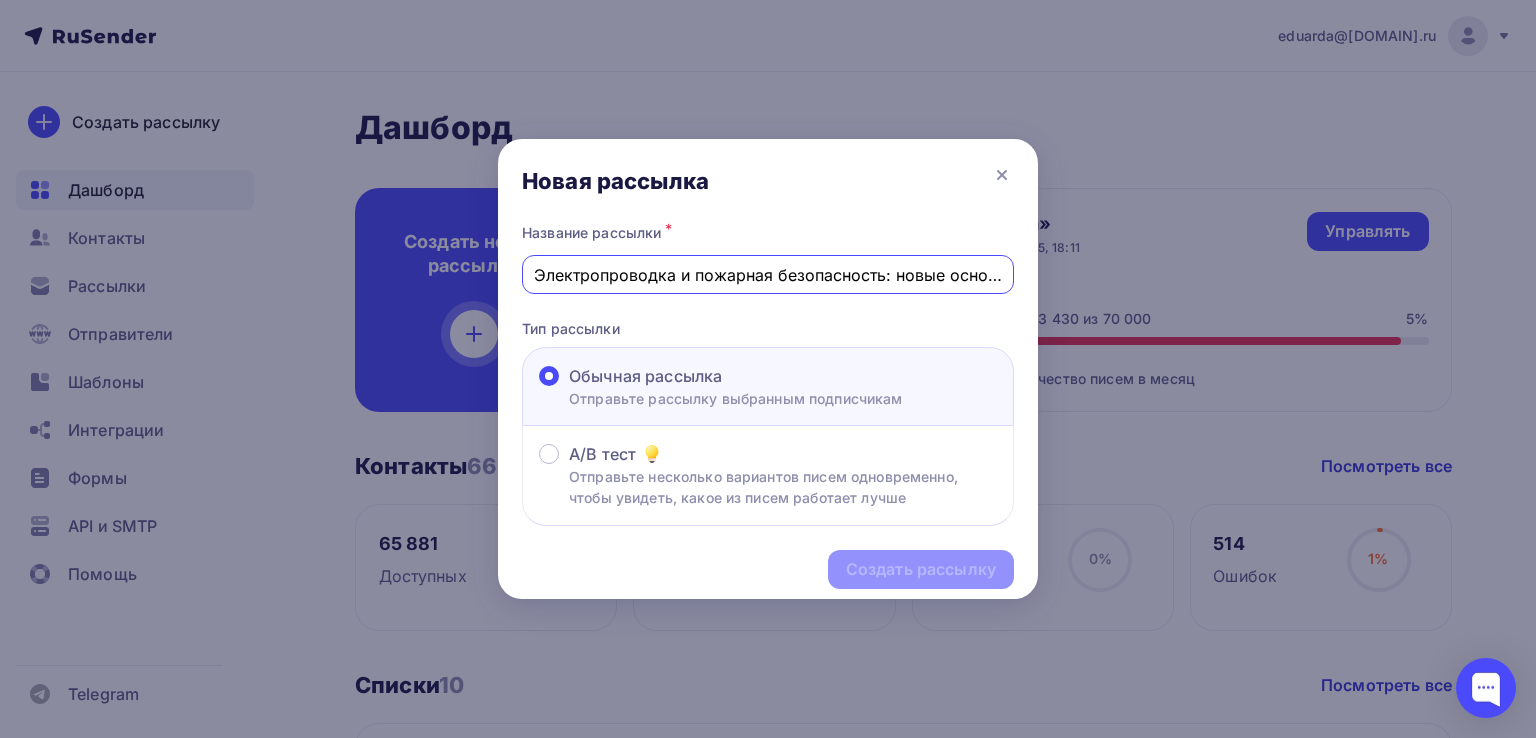 scroll, scrollTop: 0, scrollLeft: 252, axis: horizontal 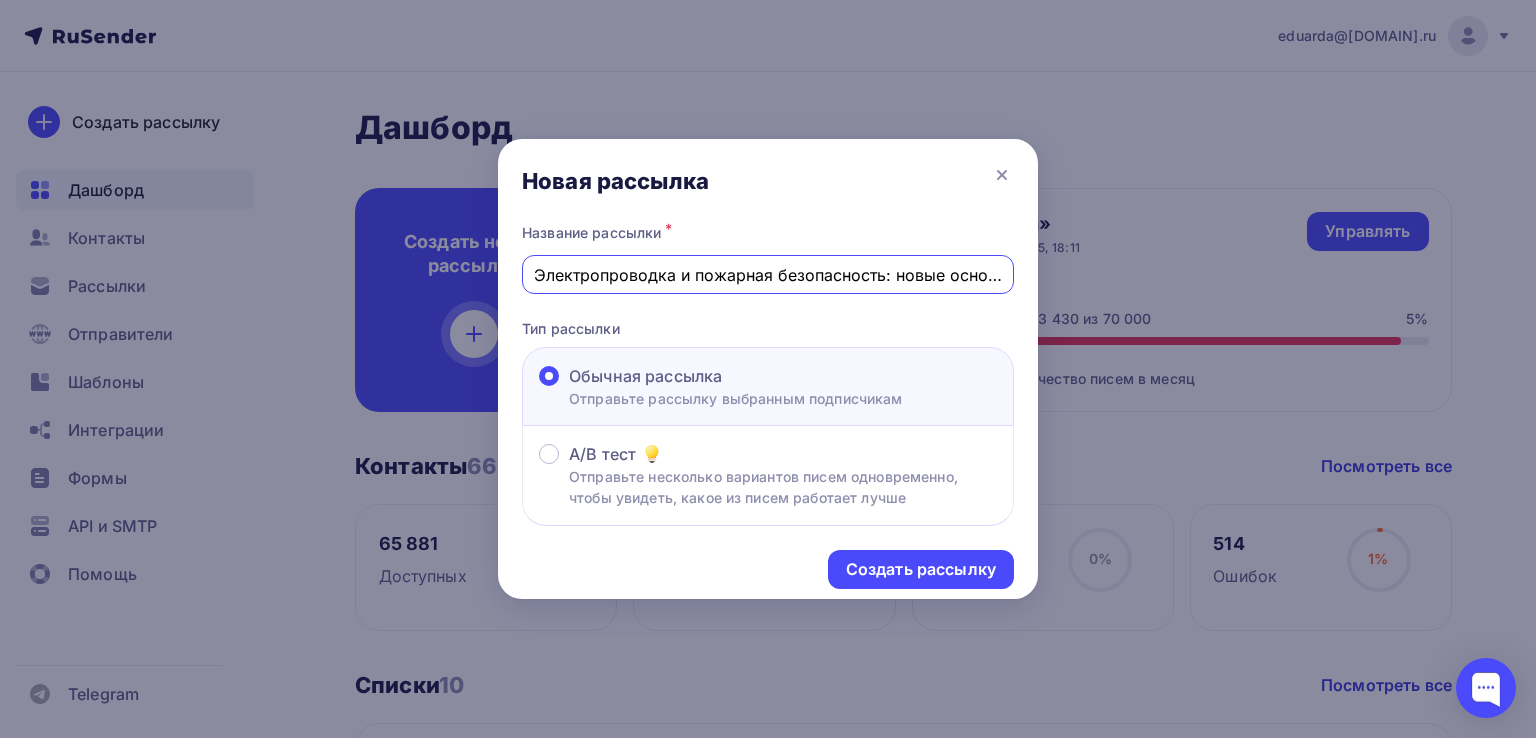 drag, startPoint x: 716, startPoint y: 272, endPoint x: 387, endPoint y: 256, distance: 329.38882 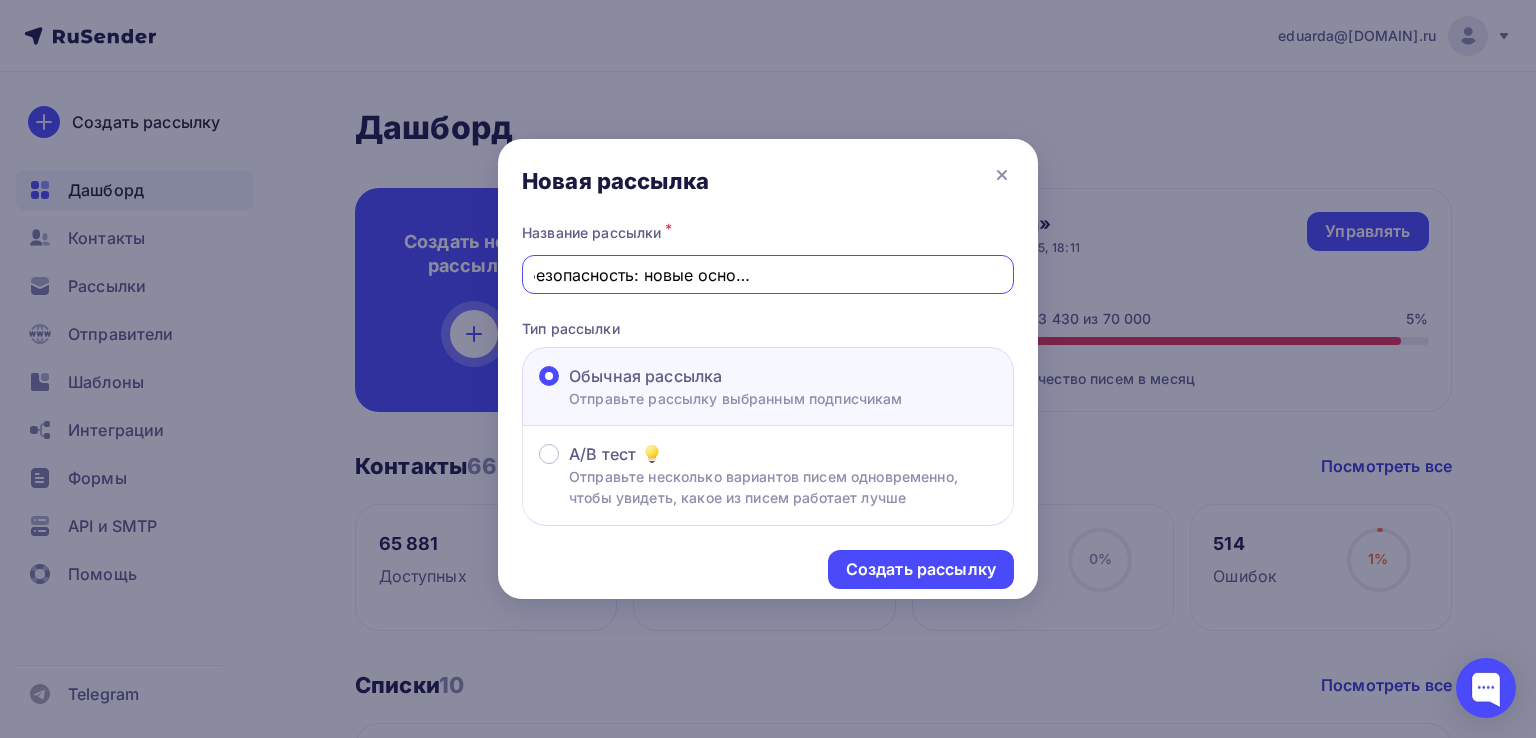 drag, startPoint x: 833, startPoint y: 274, endPoint x: 1380, endPoint y: 302, distance: 547.7162 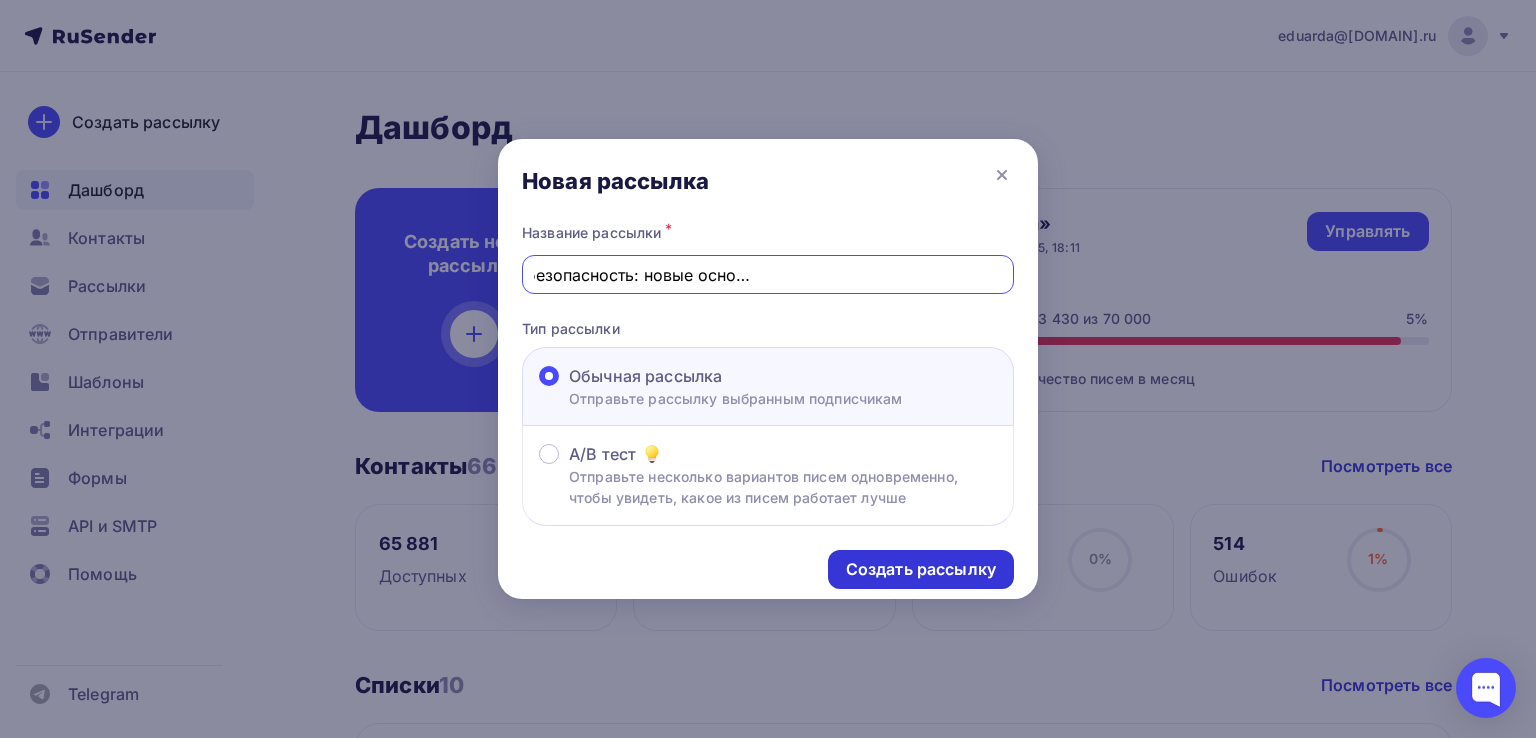 type on "Электропроводка и пожарная безопасность: новые основания для внеплановых проверок." 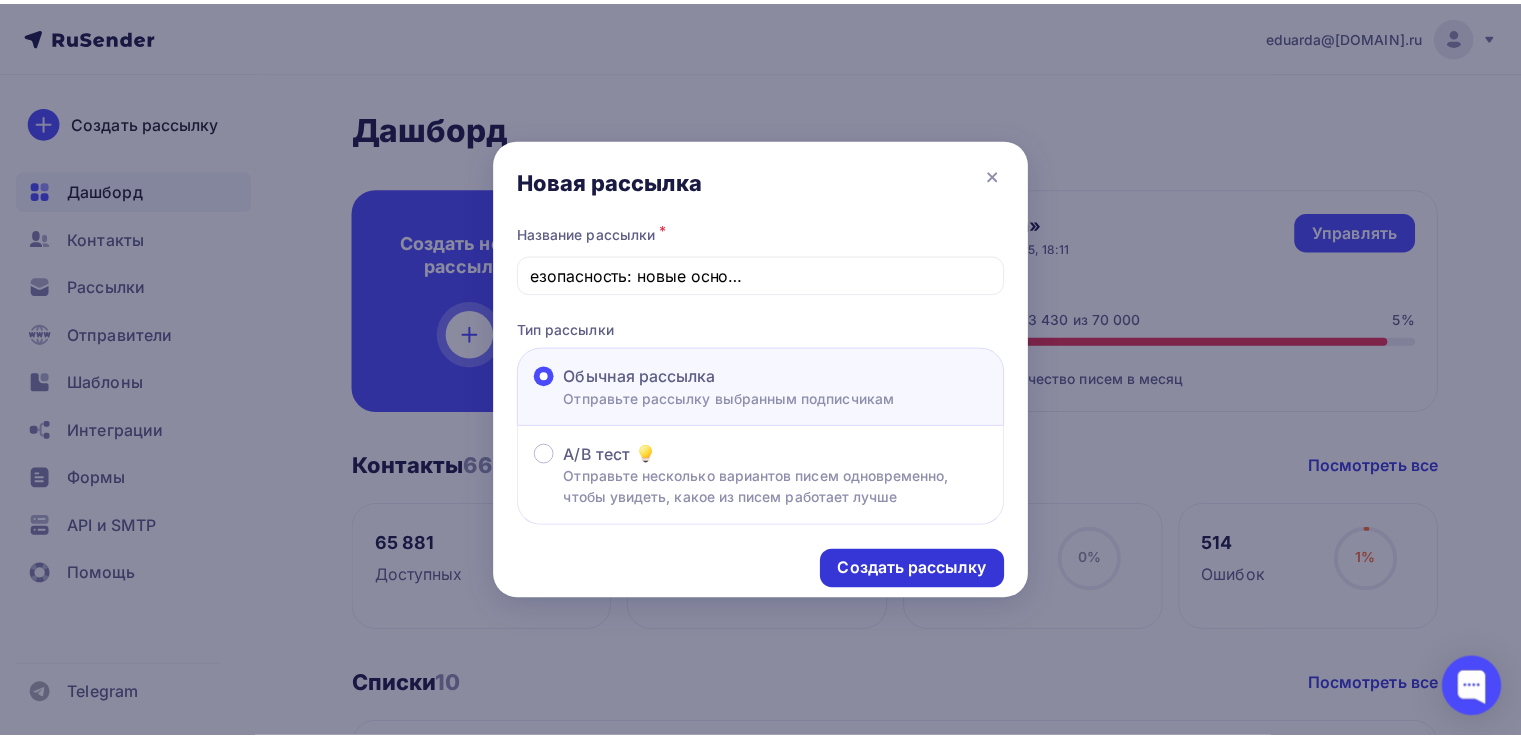 scroll, scrollTop: 0, scrollLeft: 0, axis: both 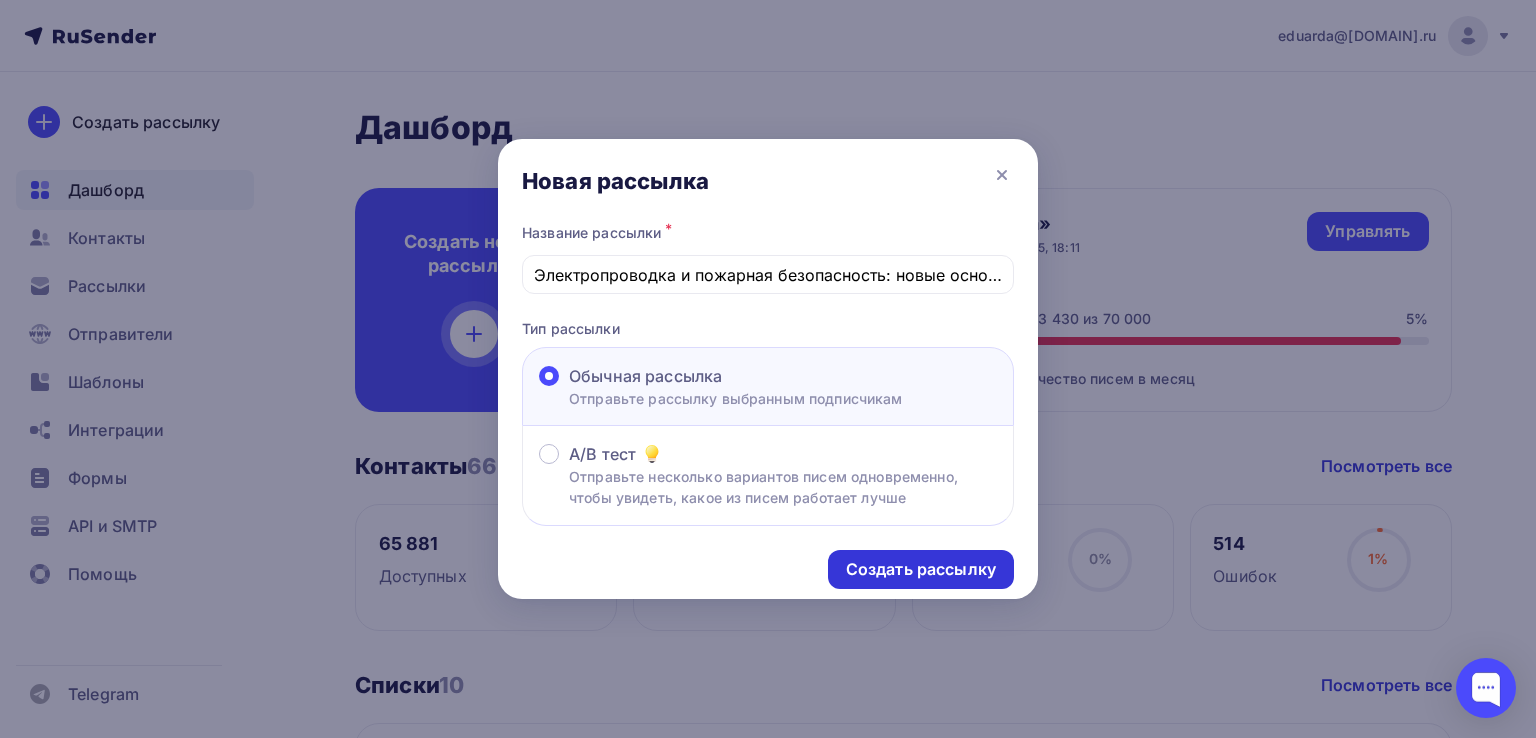click on "Создать рассылку" at bounding box center [921, 569] 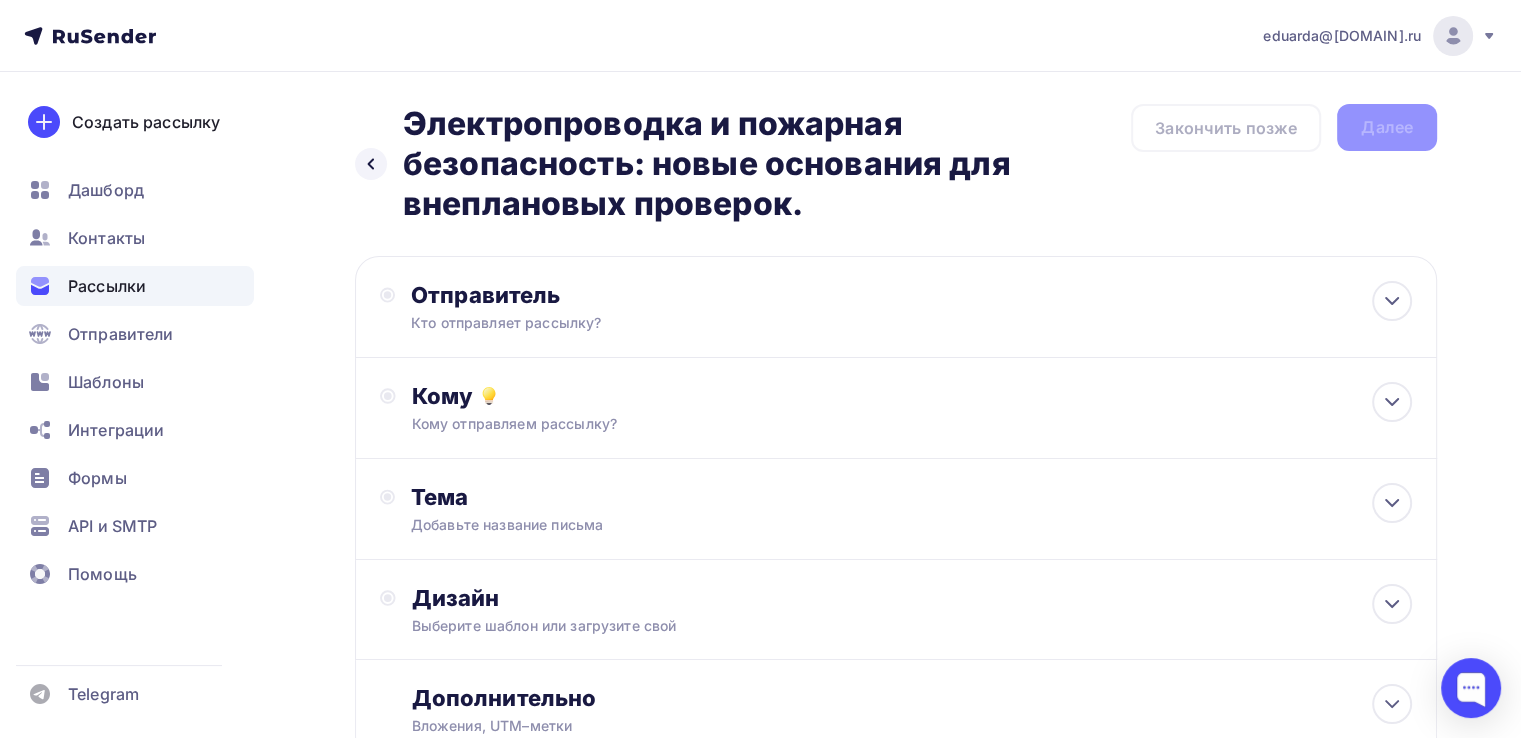 click on "Электропроводка и пожарная безопасность: новые основания для внеплановых проверок." at bounding box center (767, 164) 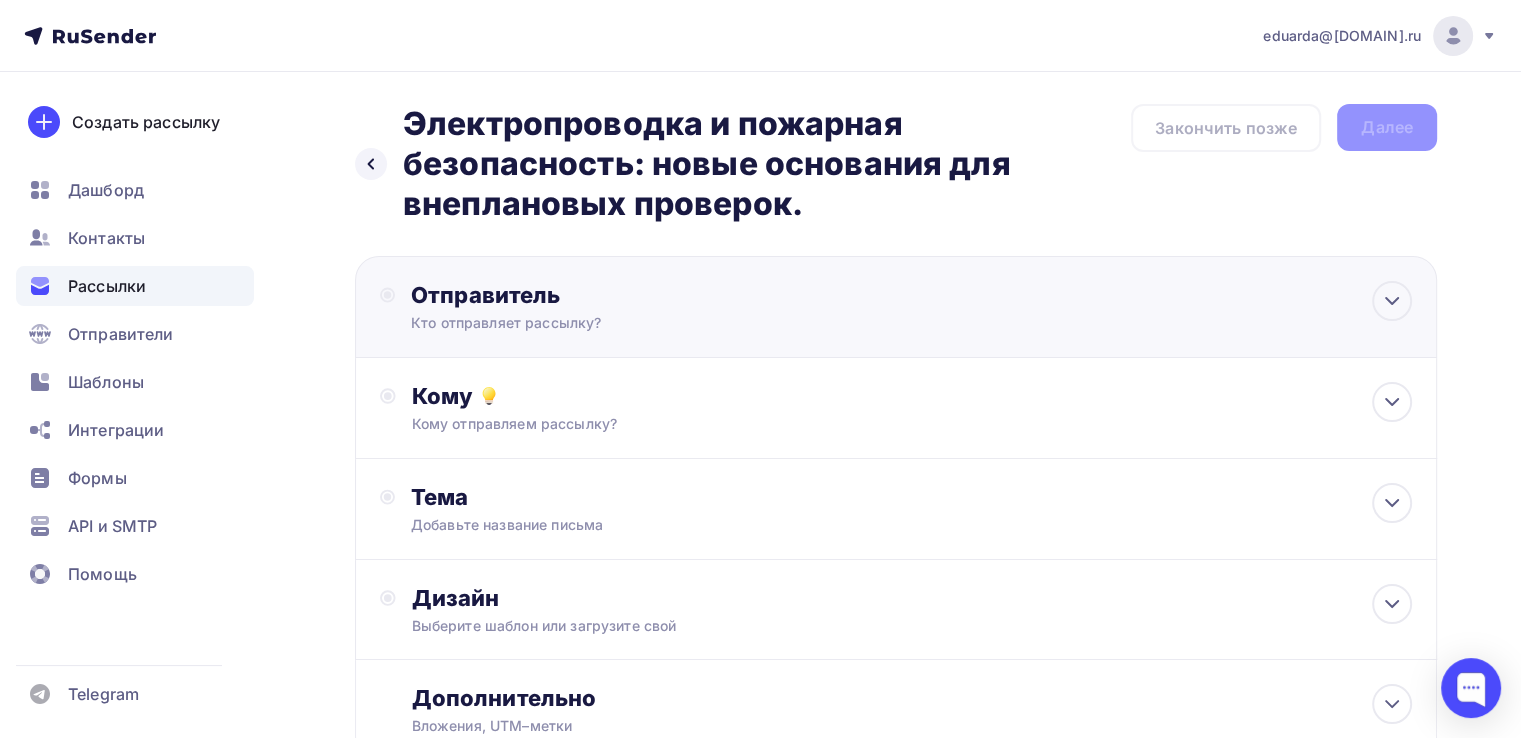 click on "Отправитель" at bounding box center [627, 295] 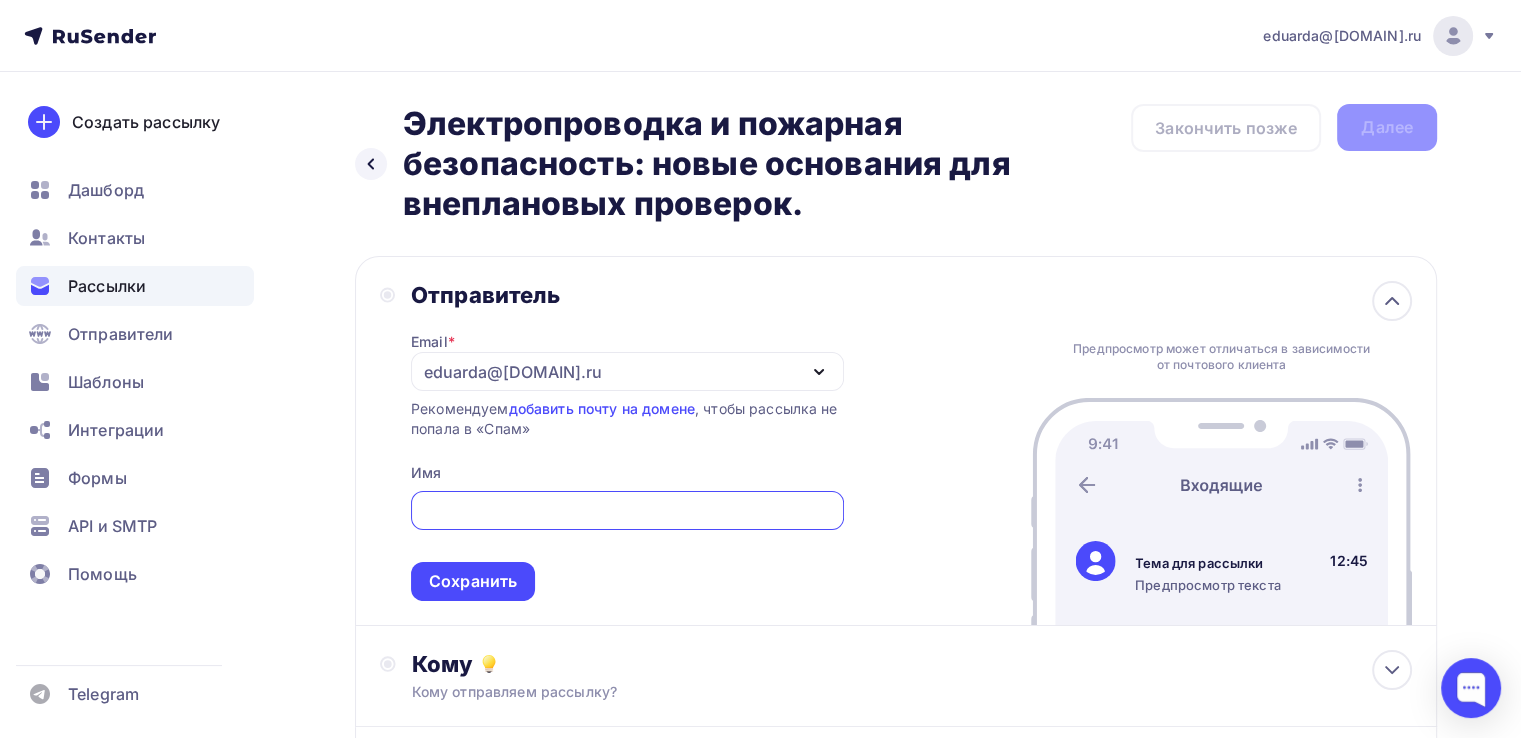 scroll, scrollTop: 0, scrollLeft: 0, axis: both 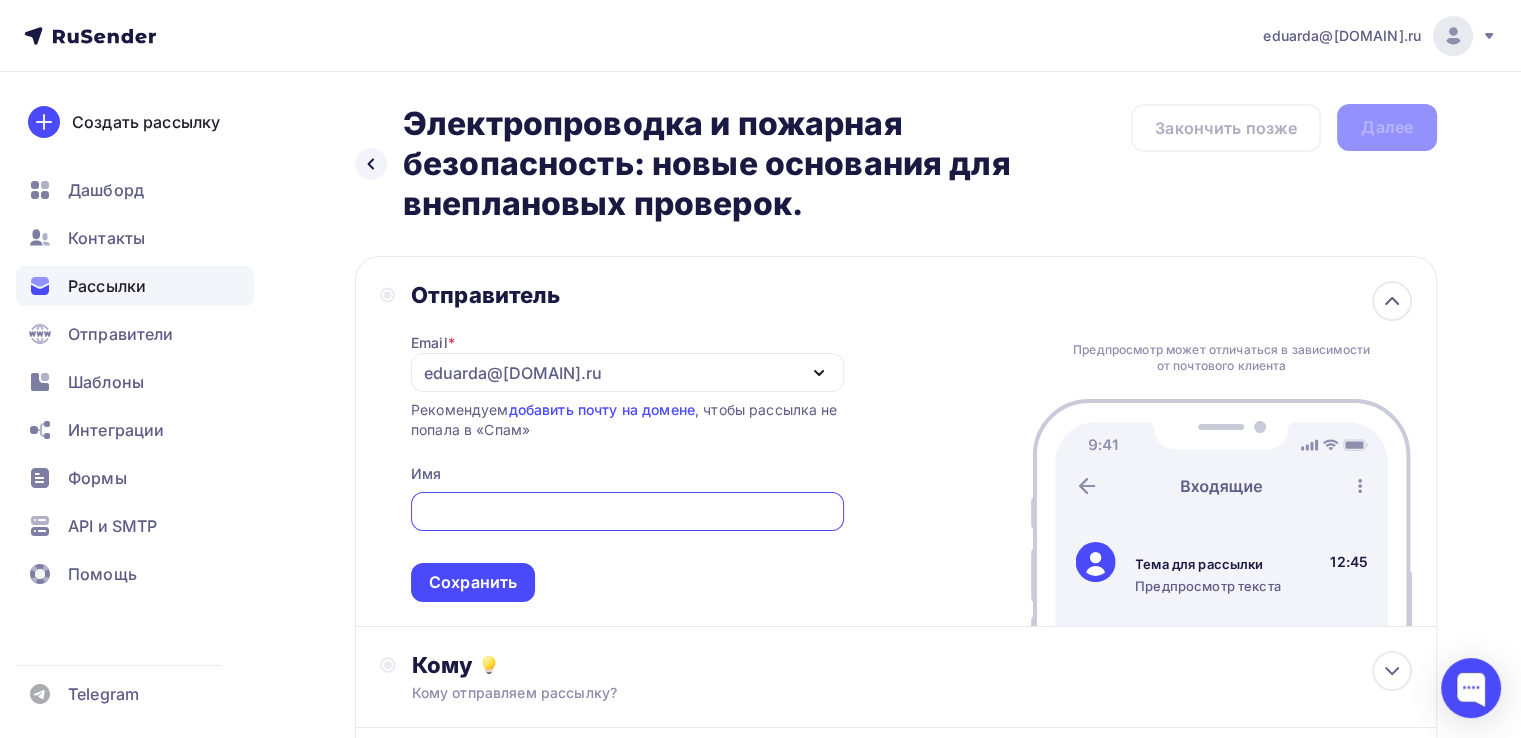 click on "eduarda@[DOMAIN].ru" at bounding box center [513, 373] 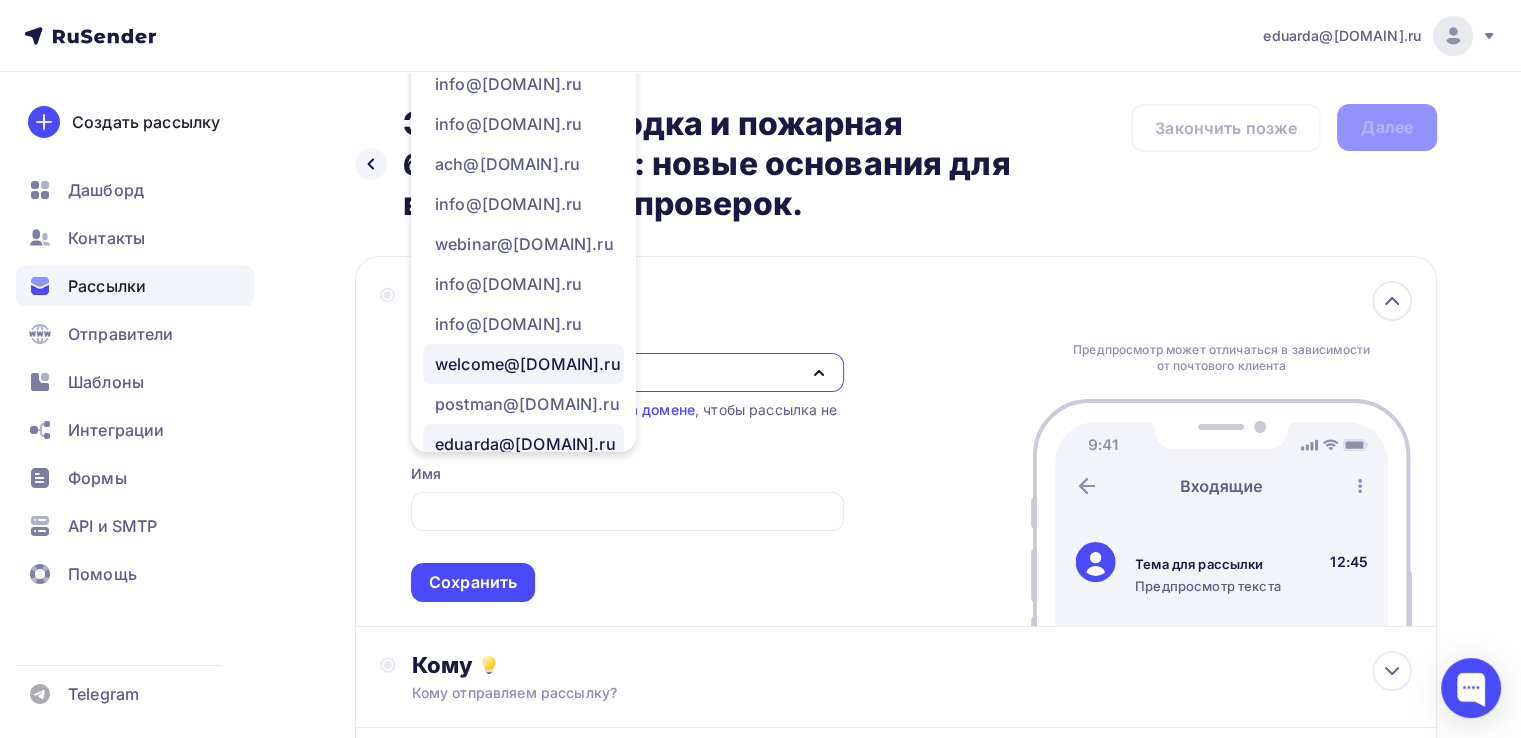 click on "welcome@[DOMAIN].ru" at bounding box center [528, 364] 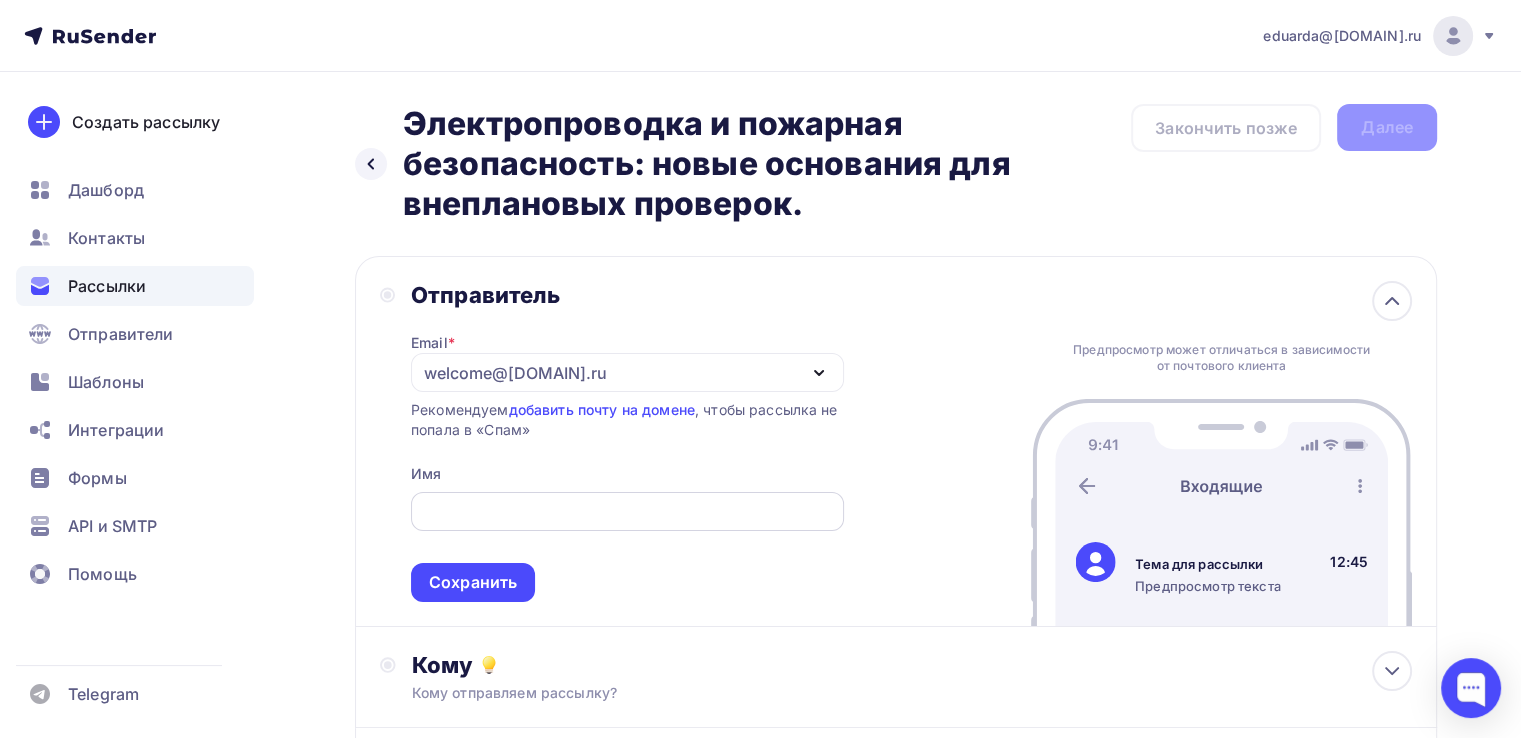 click at bounding box center (627, 512) 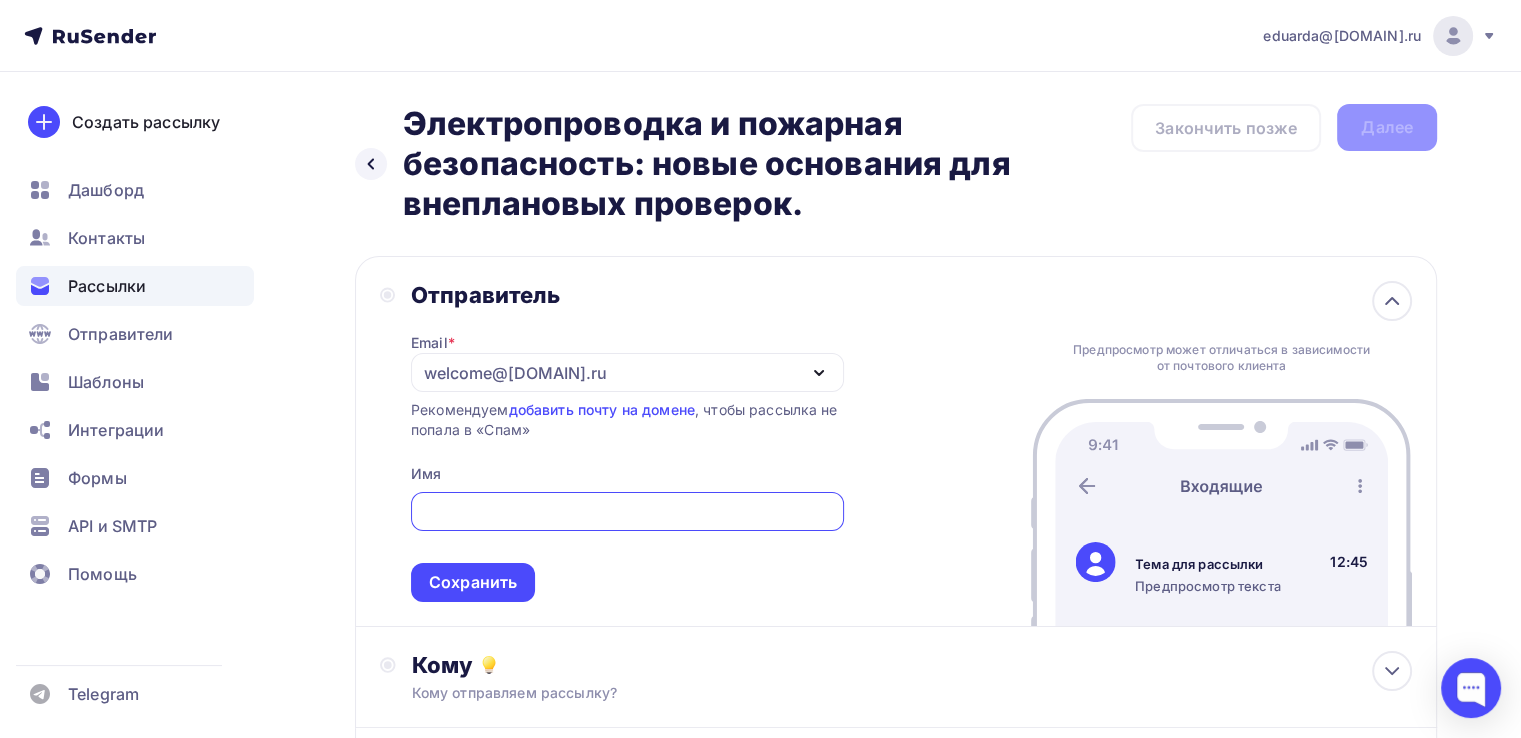 paste on "Новости по охране труда от УЦ «Новатика»" 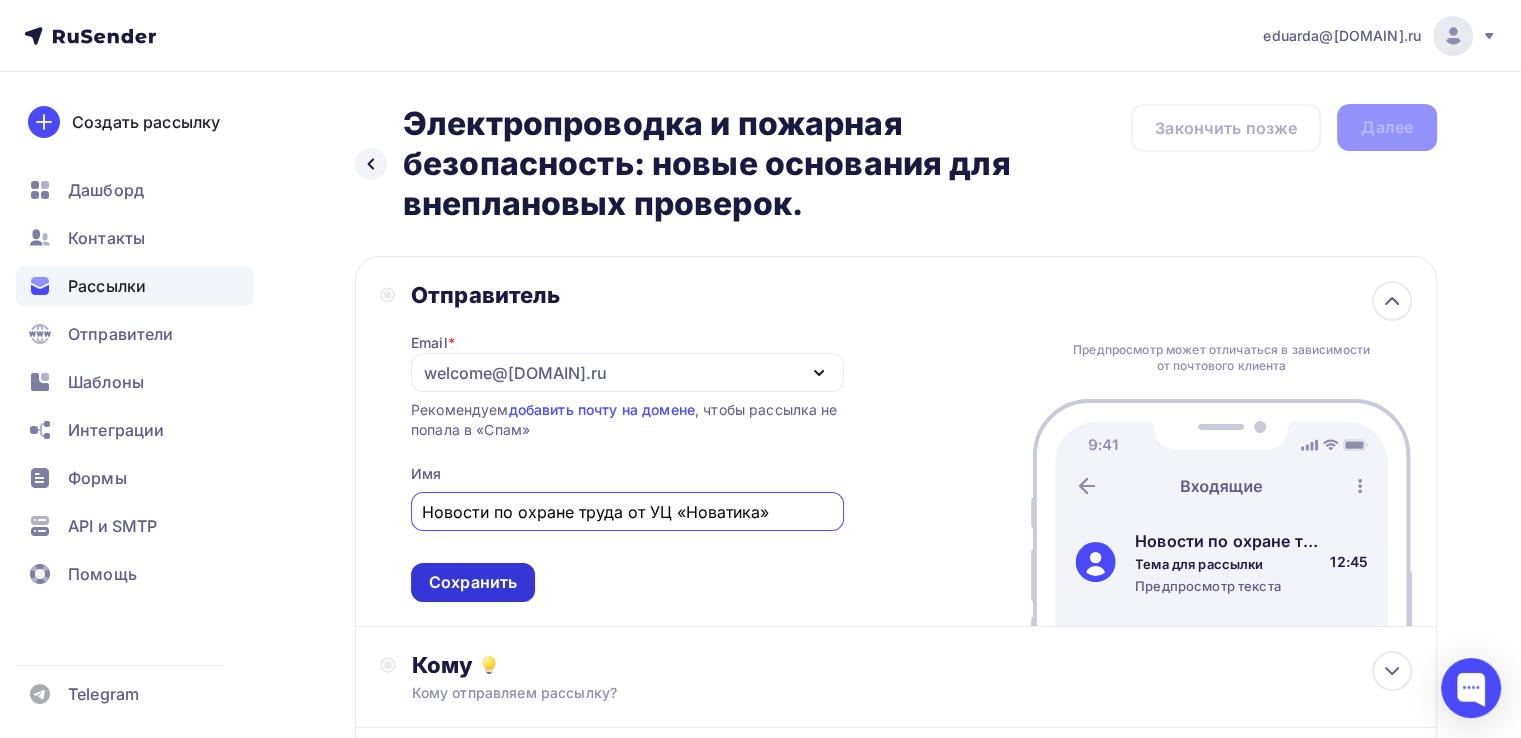 type on "Новости по охране труда от УЦ «Новатика»" 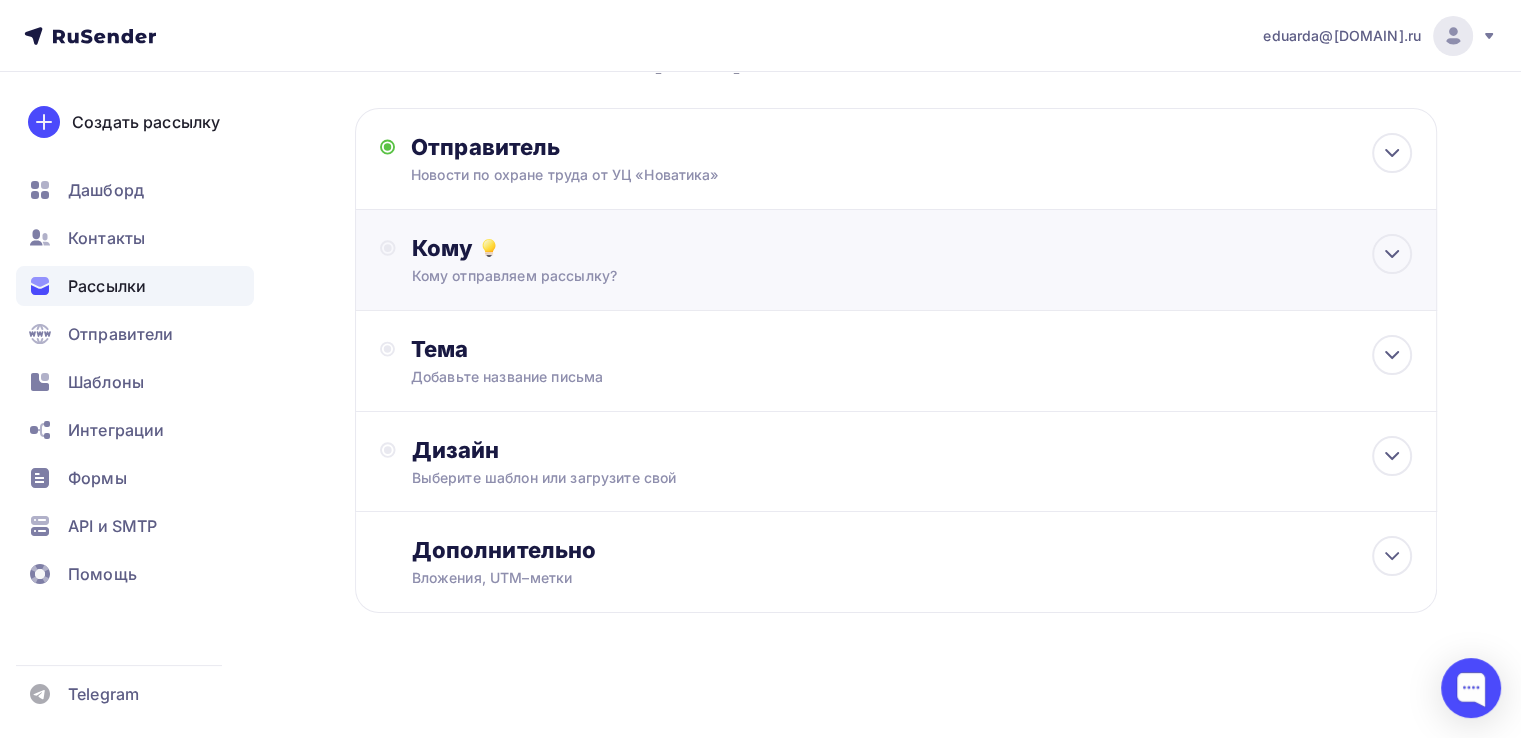 scroll, scrollTop: 151, scrollLeft: 0, axis: vertical 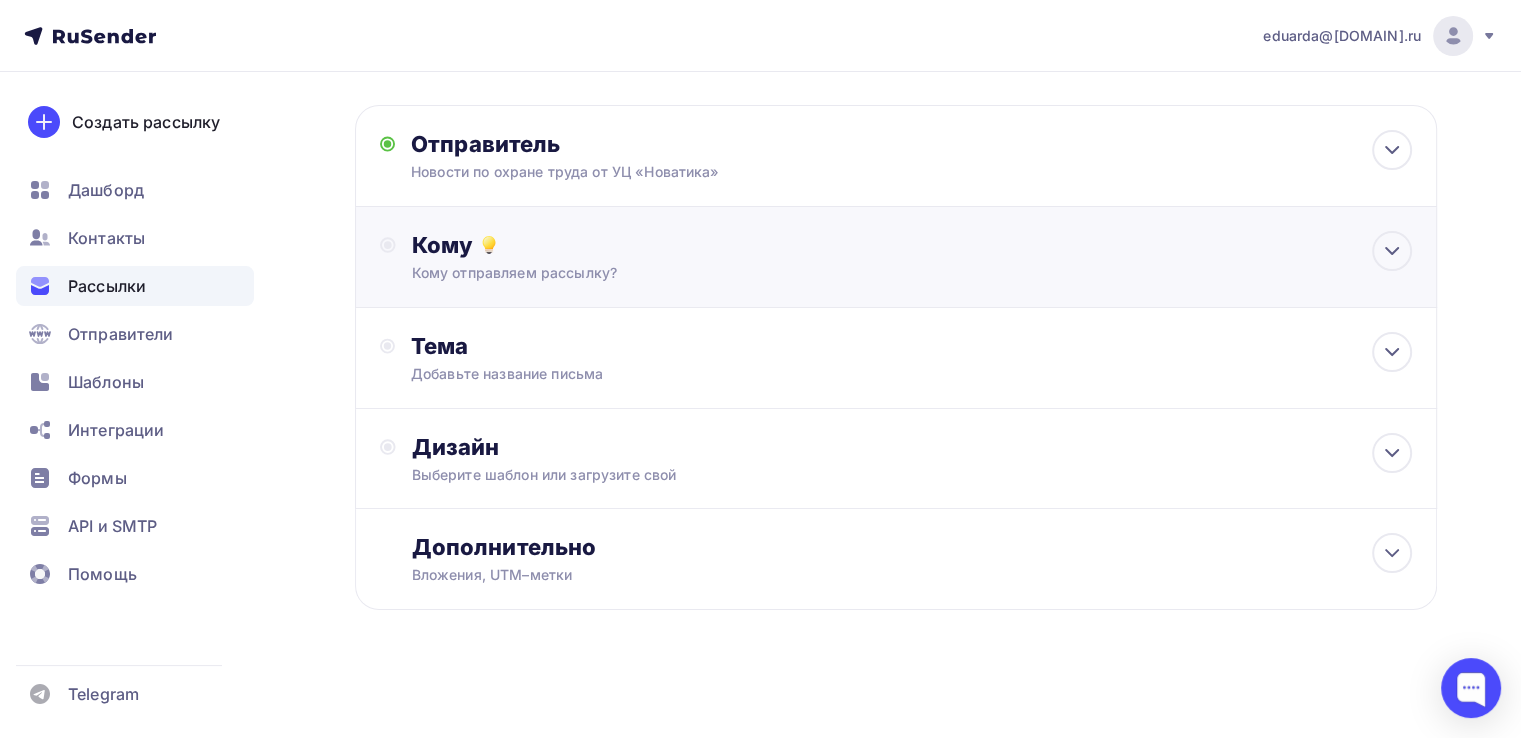 click on "Кому" at bounding box center (912, 245) 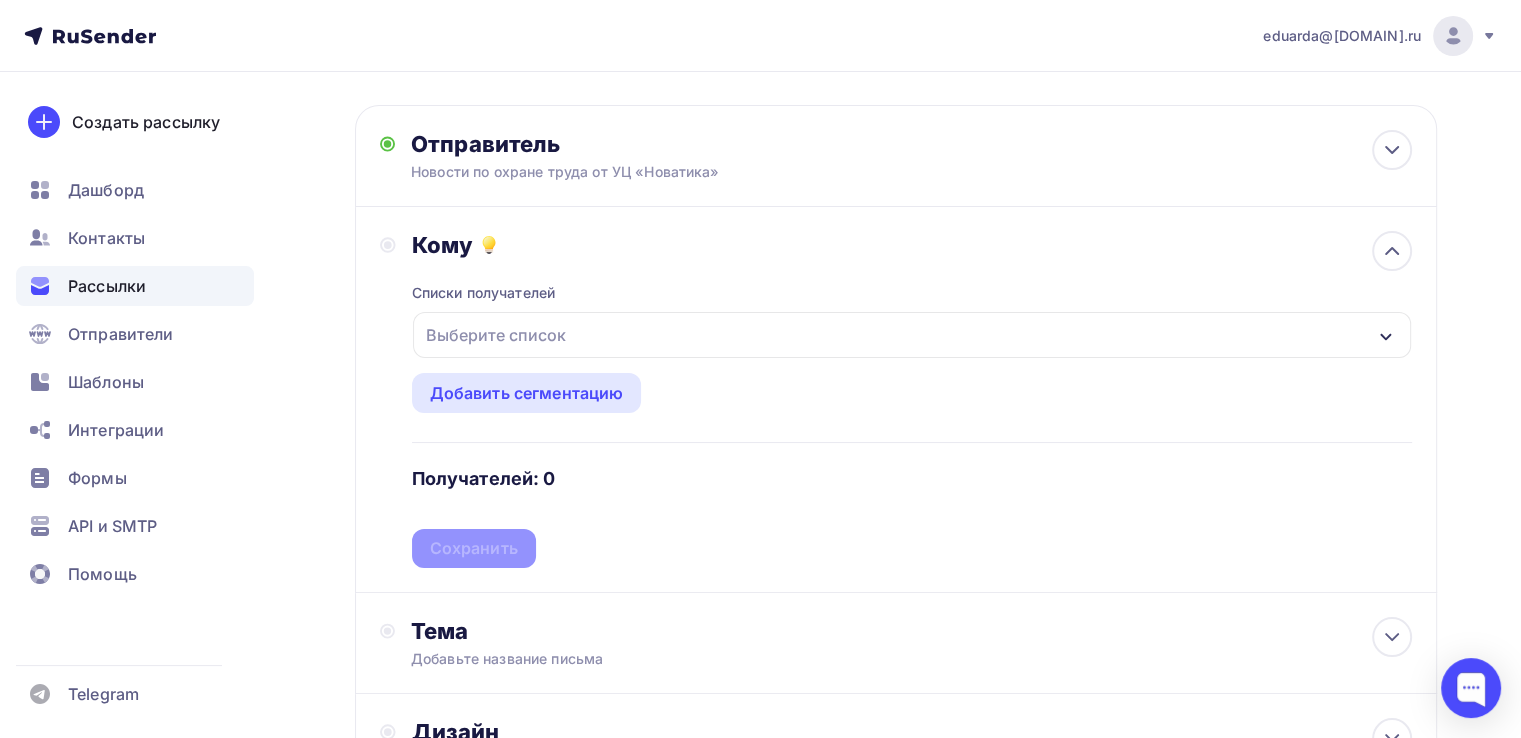click on "Выберите список" at bounding box center (912, 335) 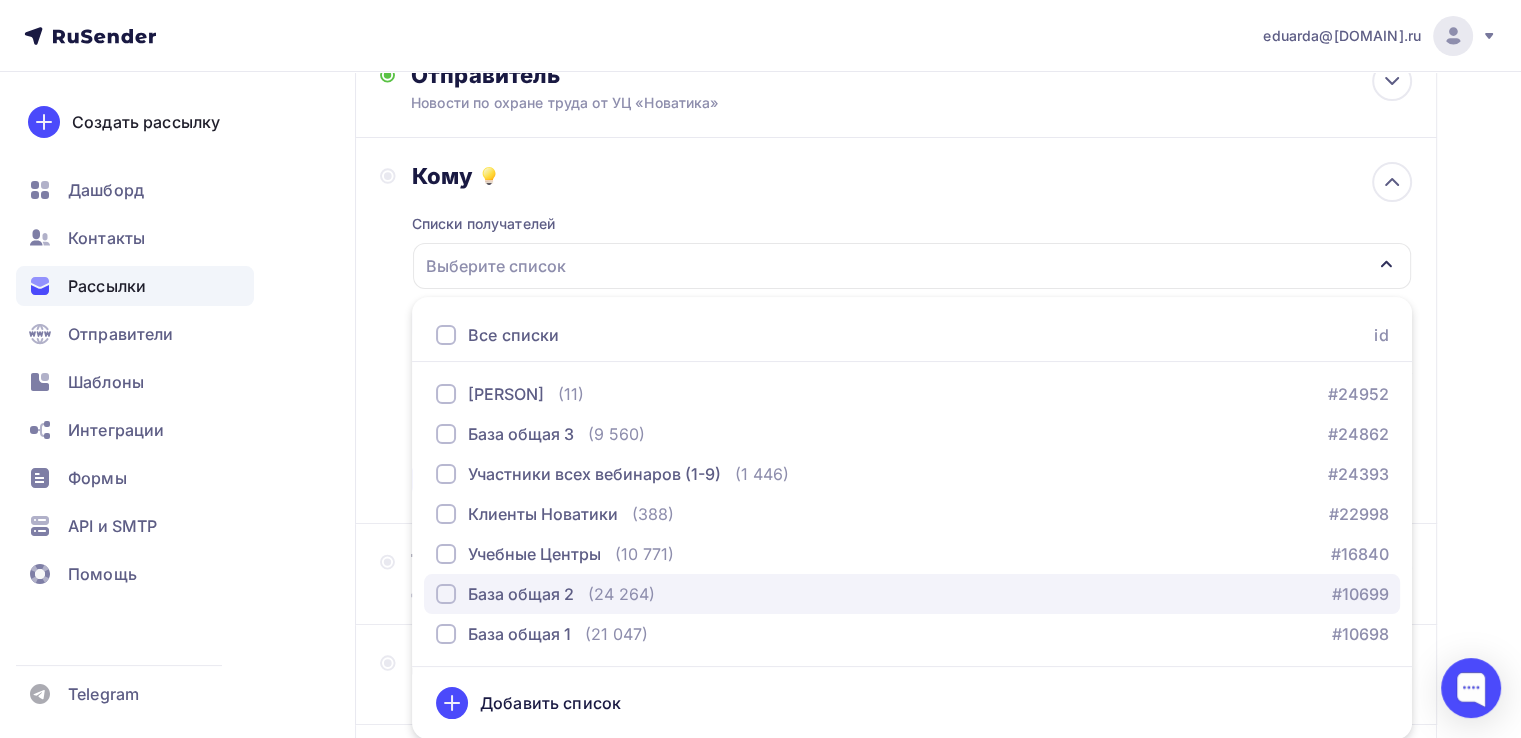 click on "База общая 2" at bounding box center (521, 594) 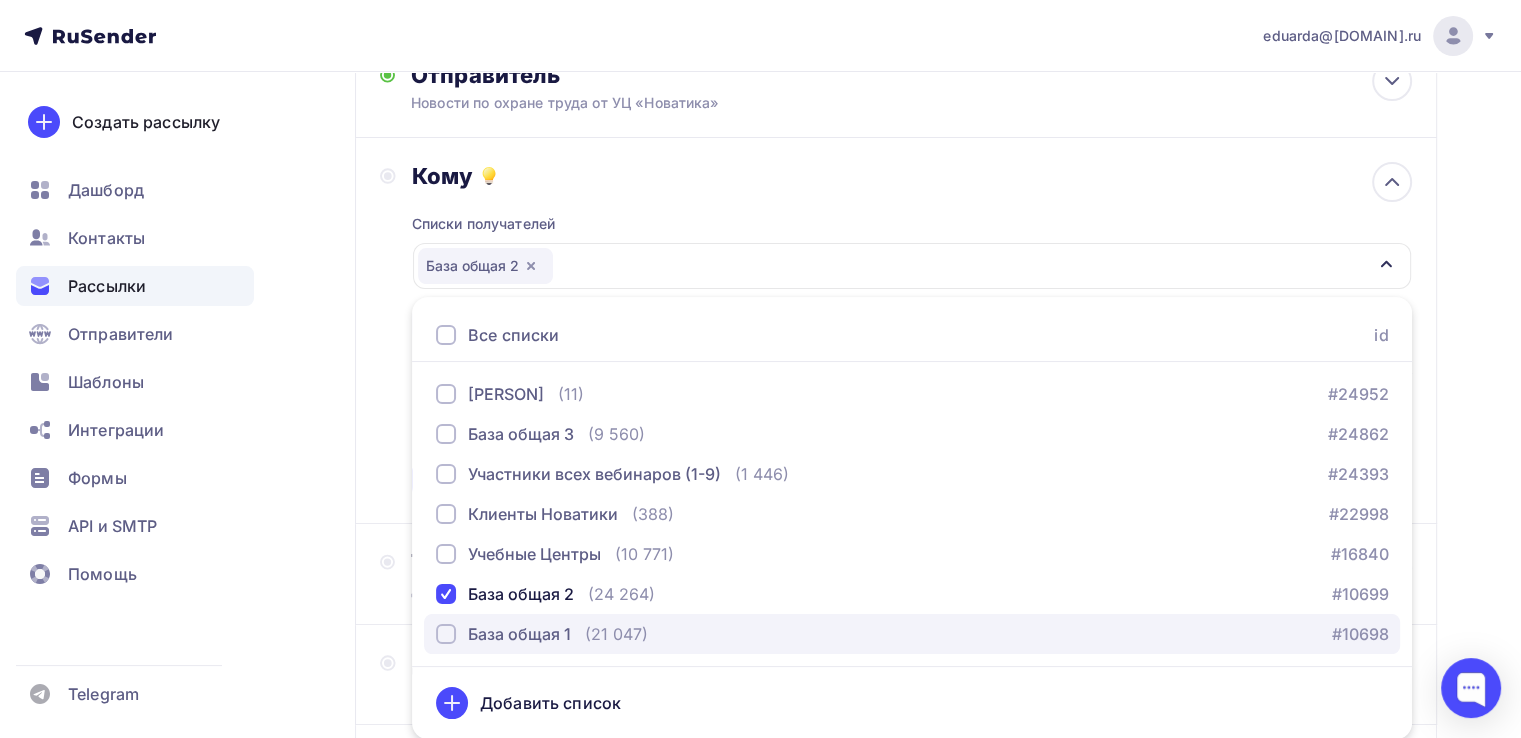 click on "База общая 1" at bounding box center [519, 634] 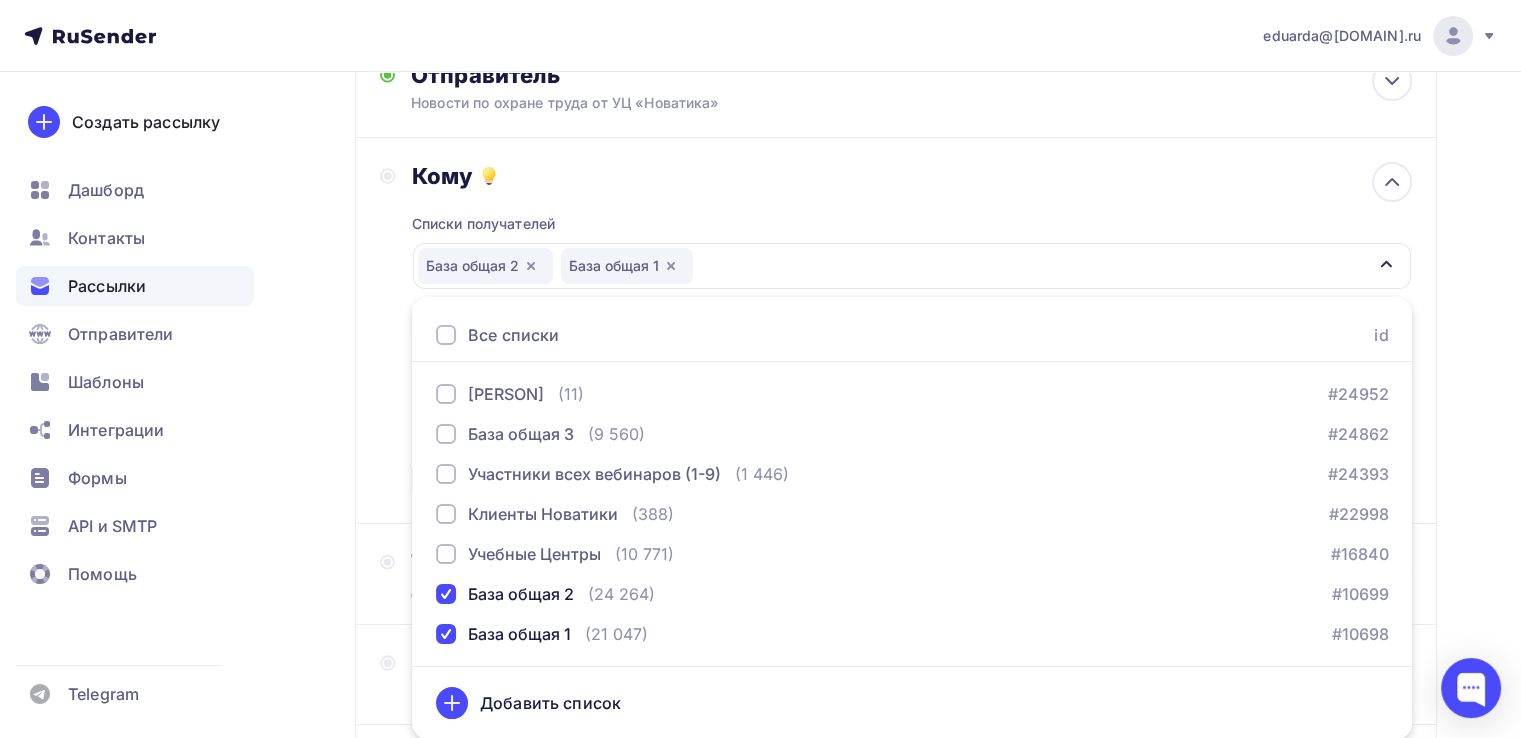 click on "Списки получателей
База общая 2
База общая 1
Все списки
id
Наташа
(11)
#24952
База общая 3
(9 560)
#24862
Участники всех вебинаров (1-9)
(1 446)
#24393
Клиенты Новатики
(388)
#22998
Учебные Центры
(10 771)
#16840
База общая 2
(24 264)
#10699
(21 047)" at bounding box center [912, 344] 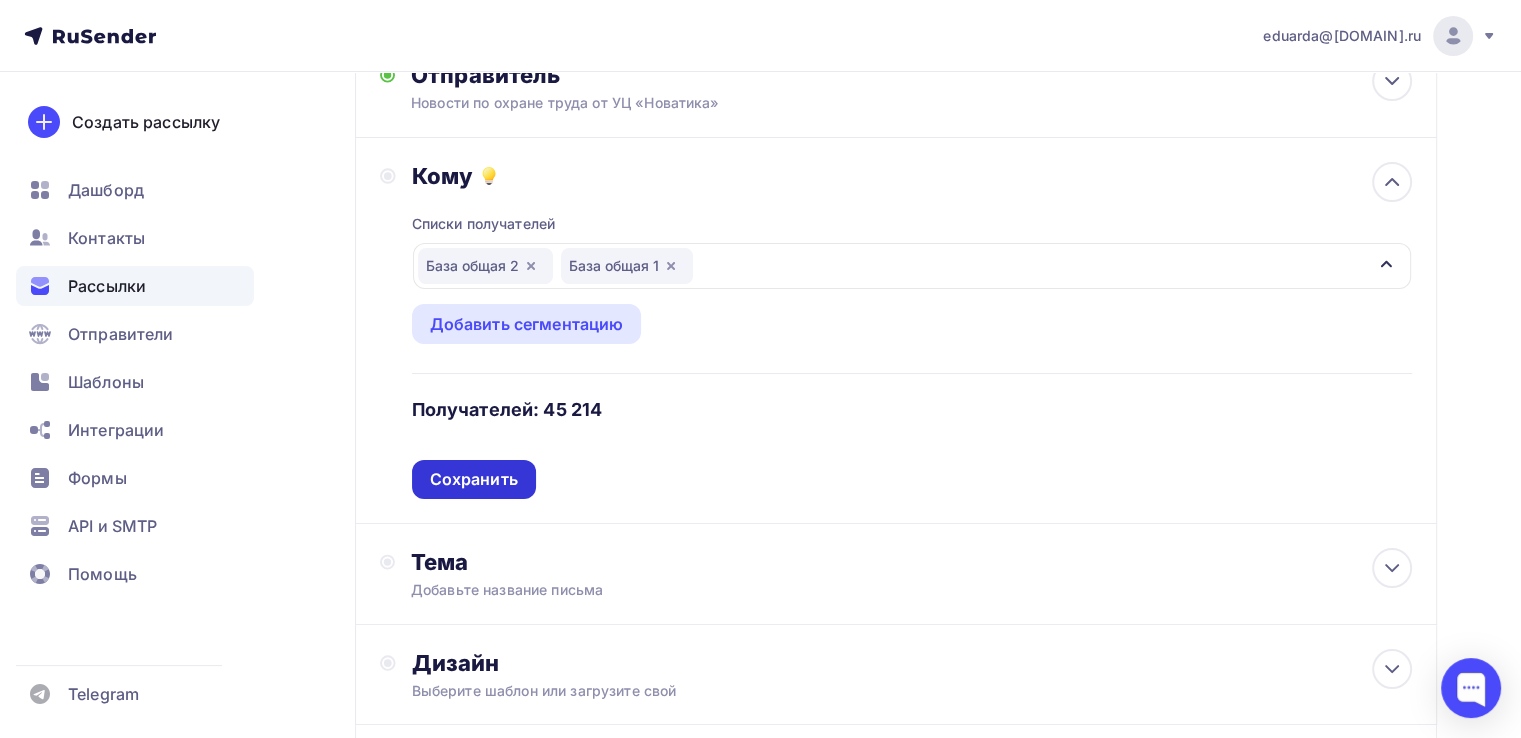click on "Сохранить" at bounding box center [474, 479] 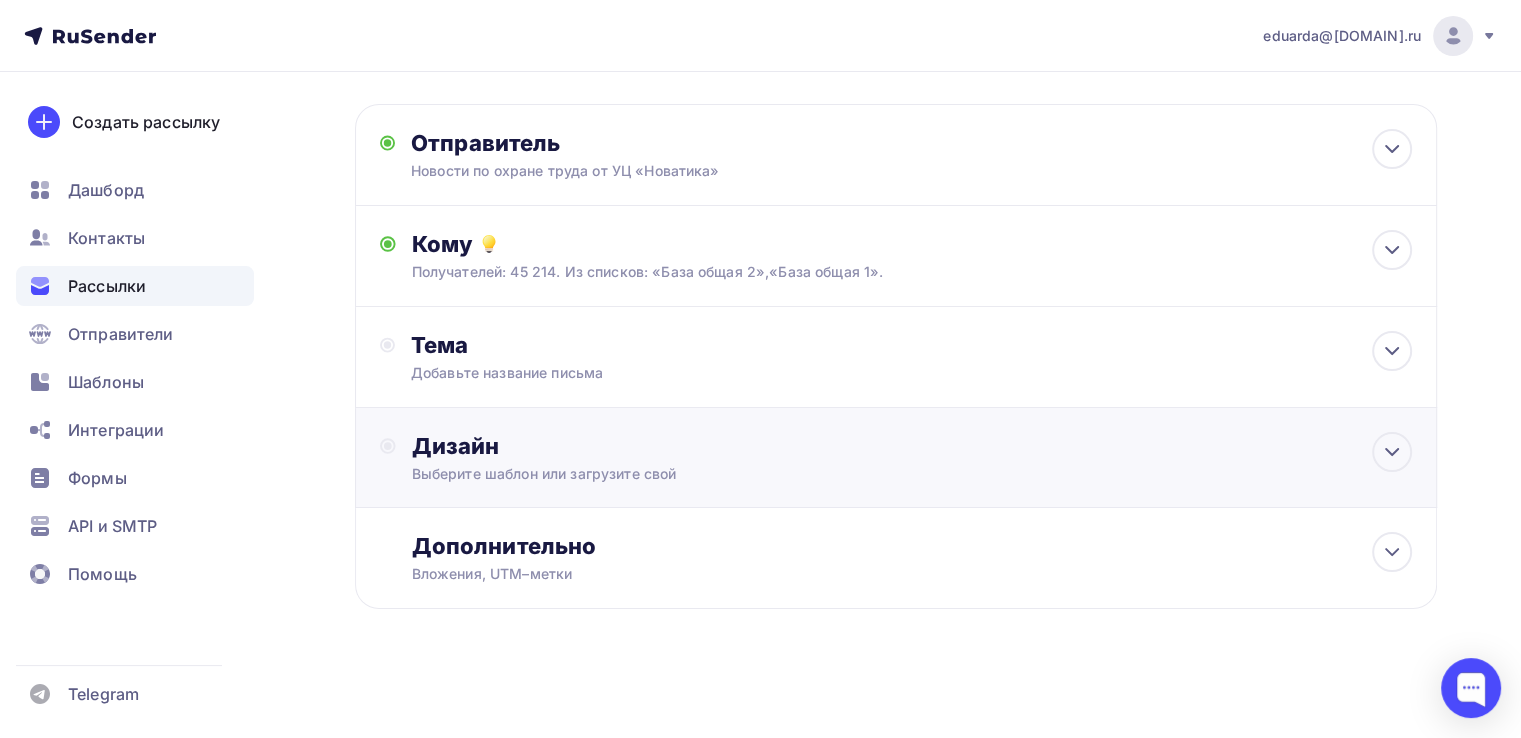 scroll, scrollTop: 151, scrollLeft: 0, axis: vertical 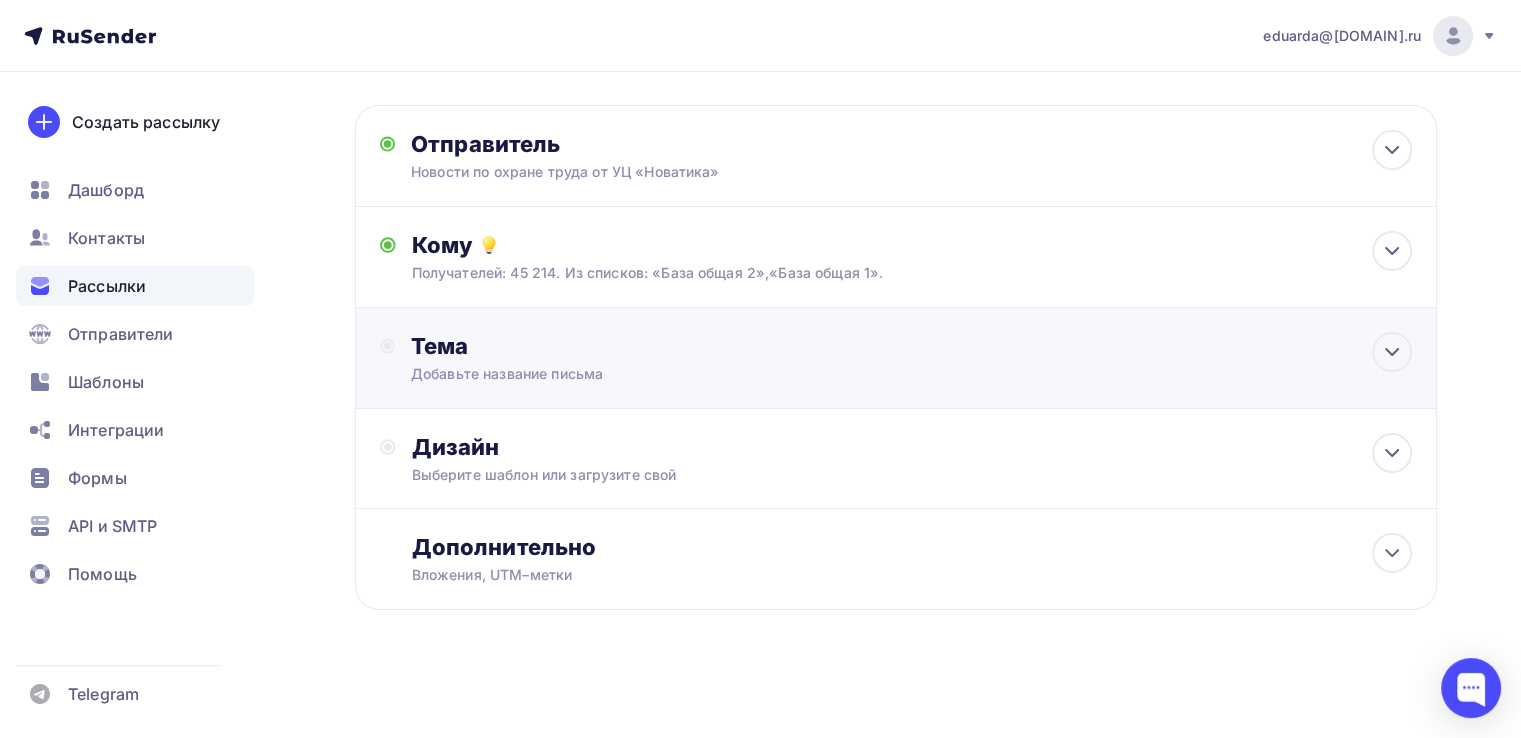 click on "Добавьте название письма" at bounding box center [589, 374] 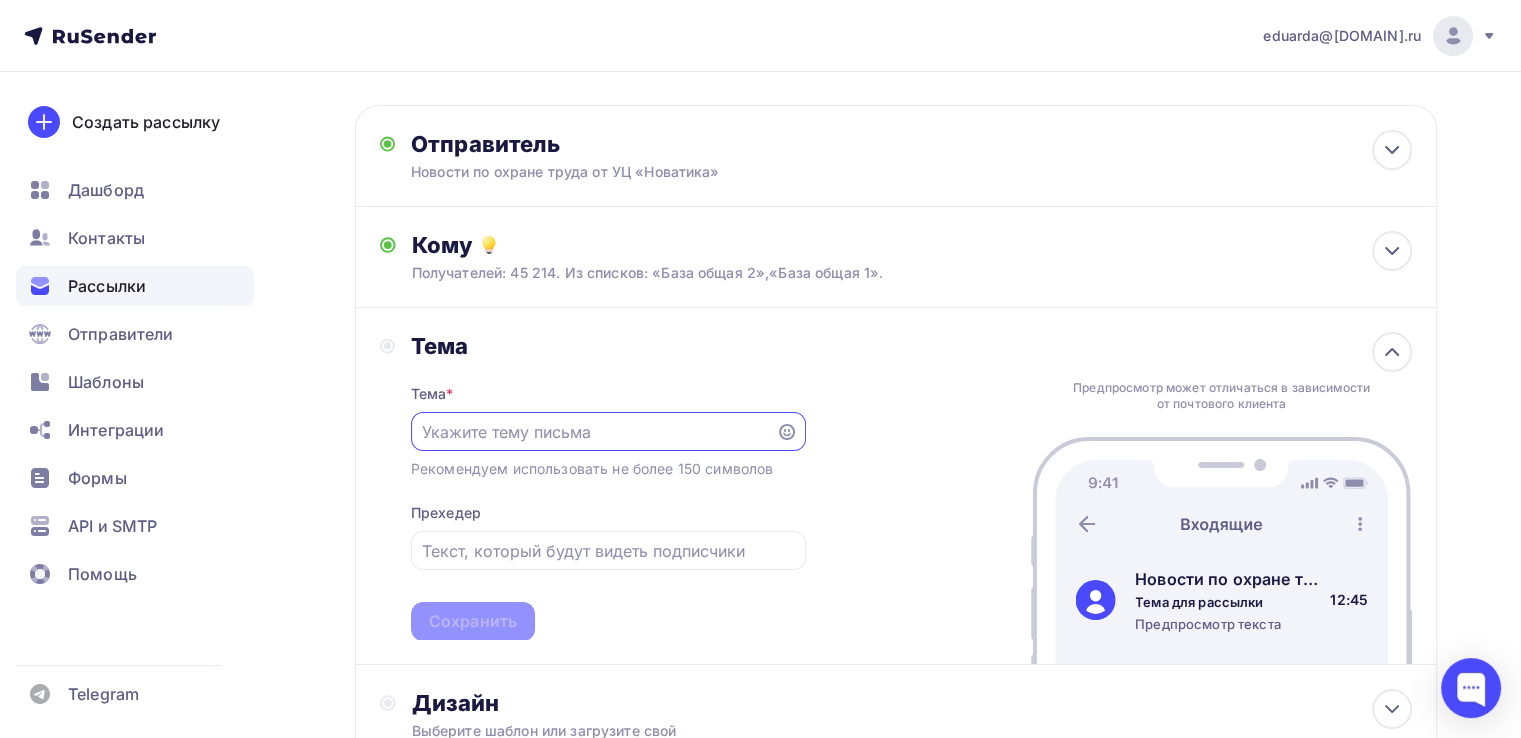 scroll, scrollTop: 150, scrollLeft: 0, axis: vertical 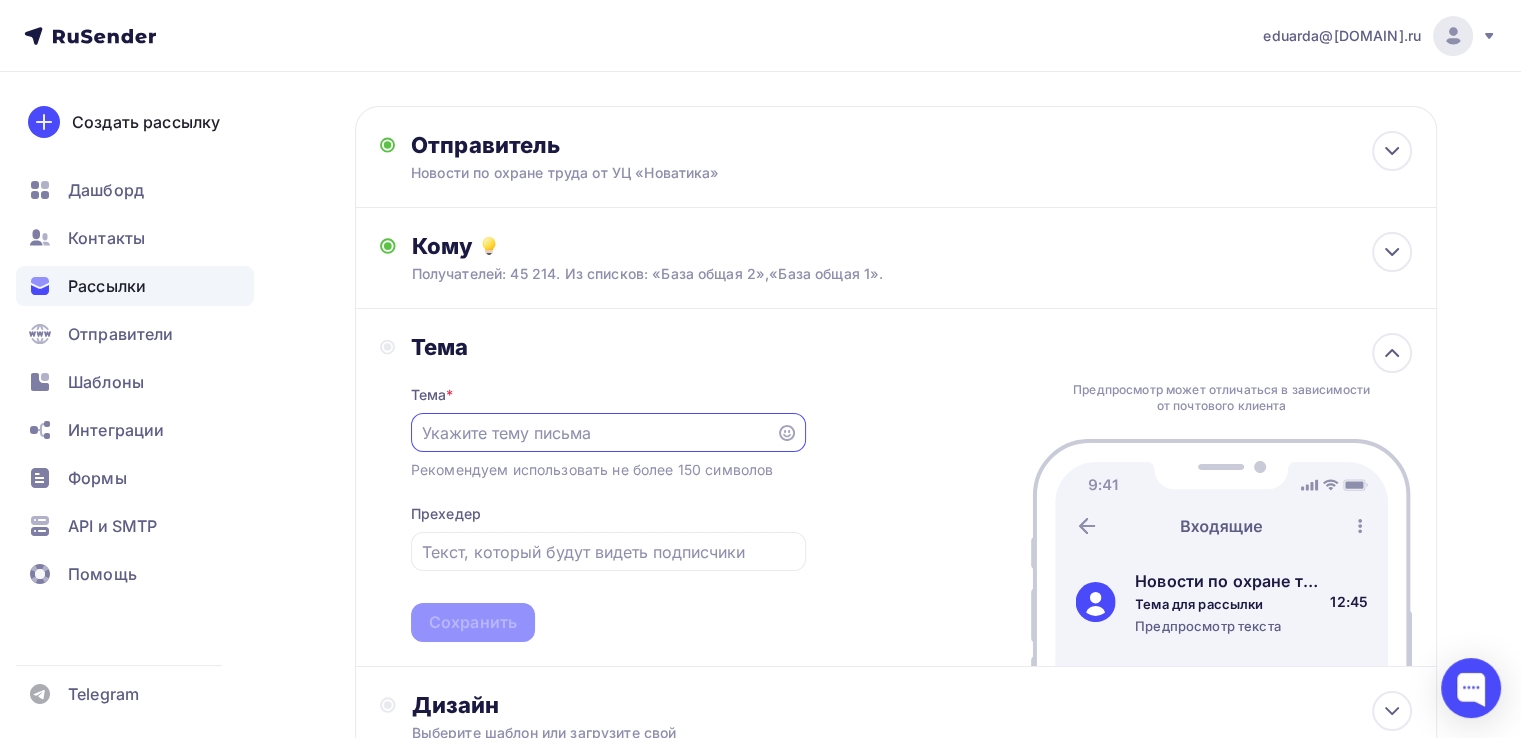 click 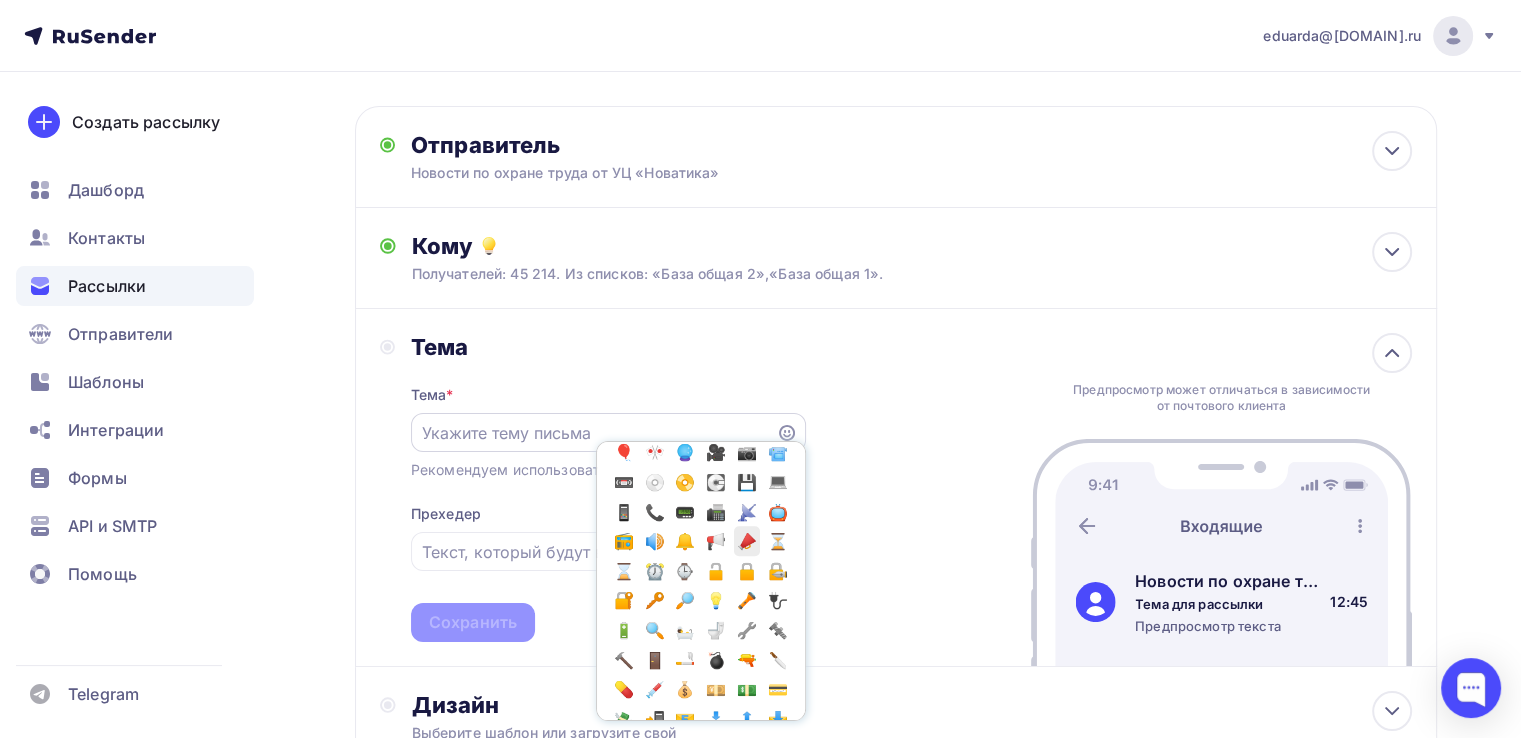 scroll, scrollTop: 1700, scrollLeft: 0, axis: vertical 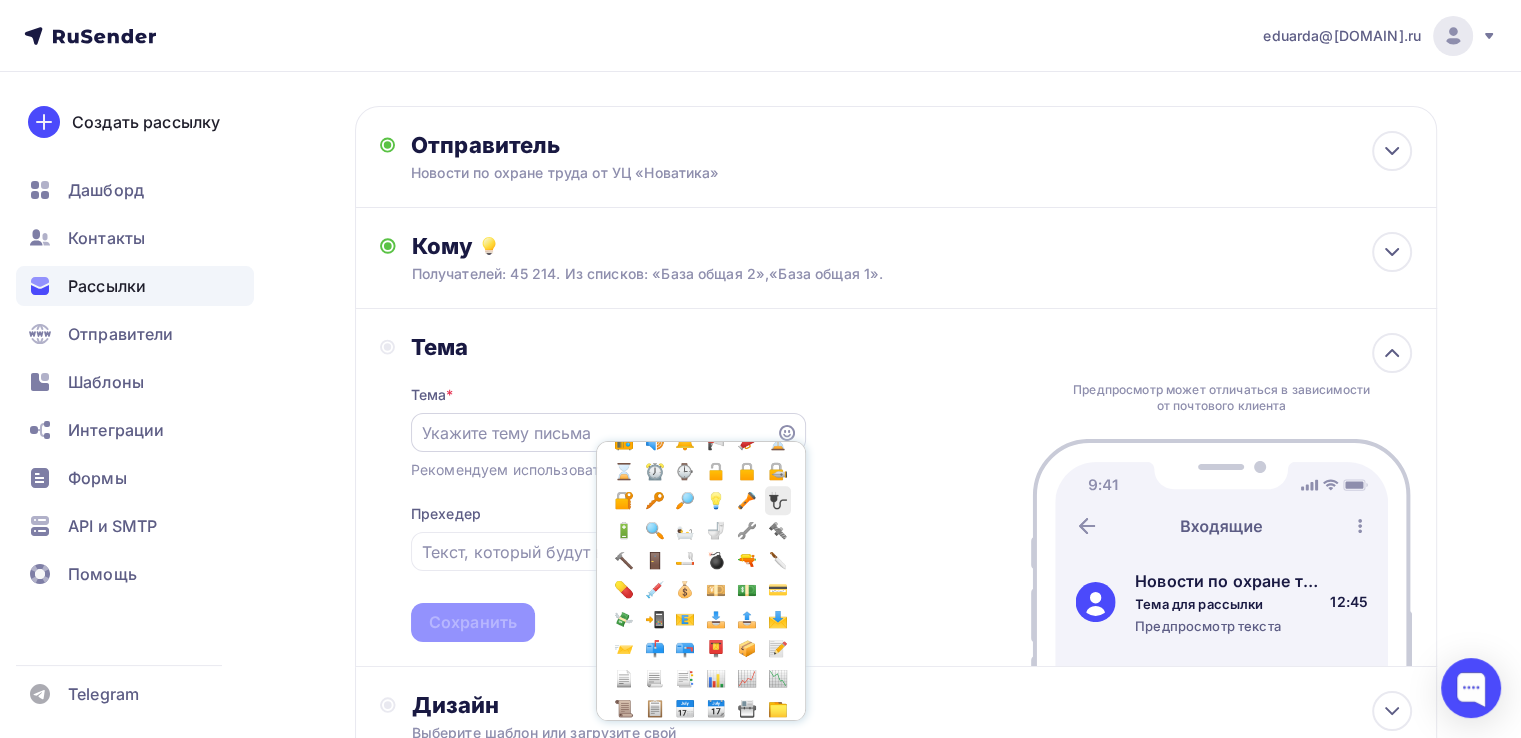 click on "🔌" at bounding box center (778, 501) 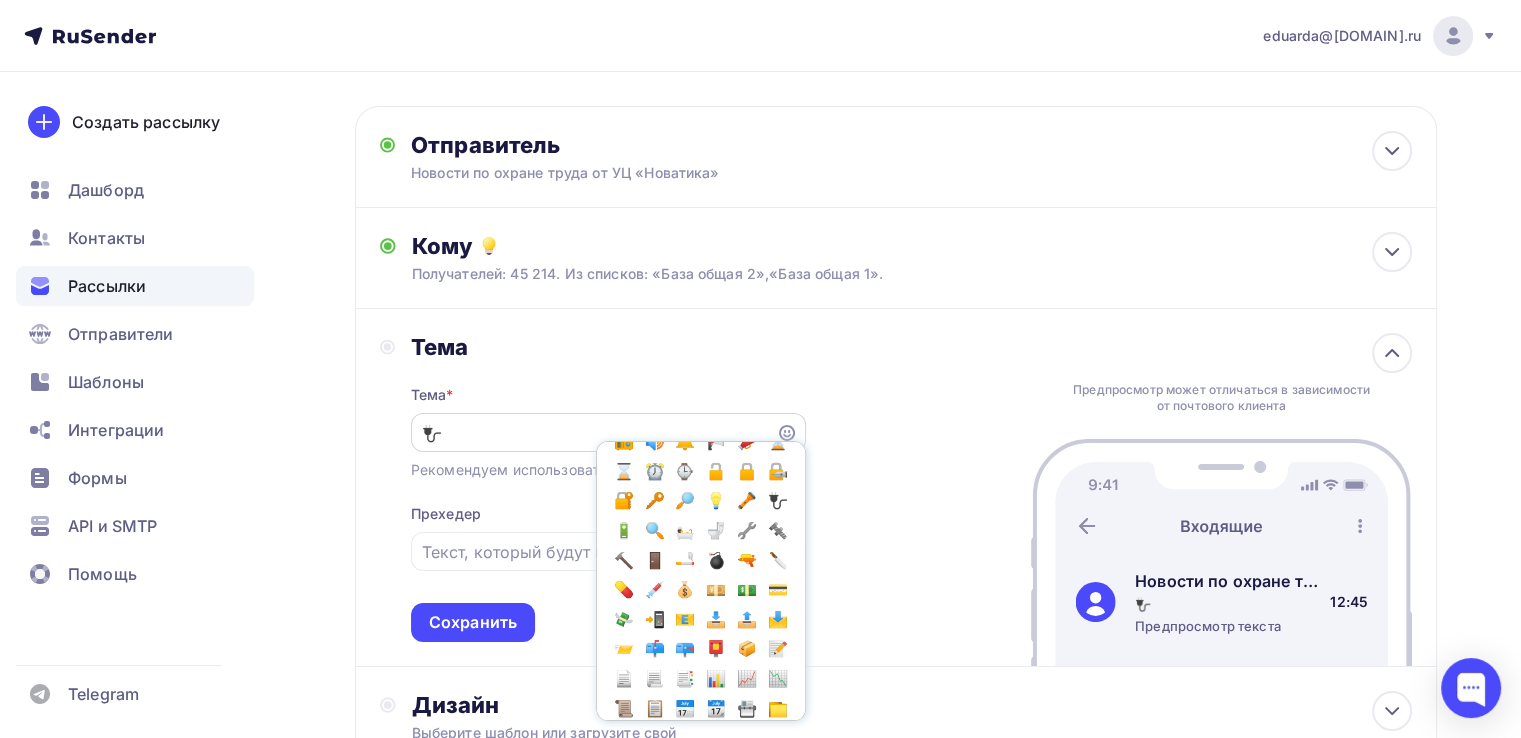click on "🔌" at bounding box center (593, 433) 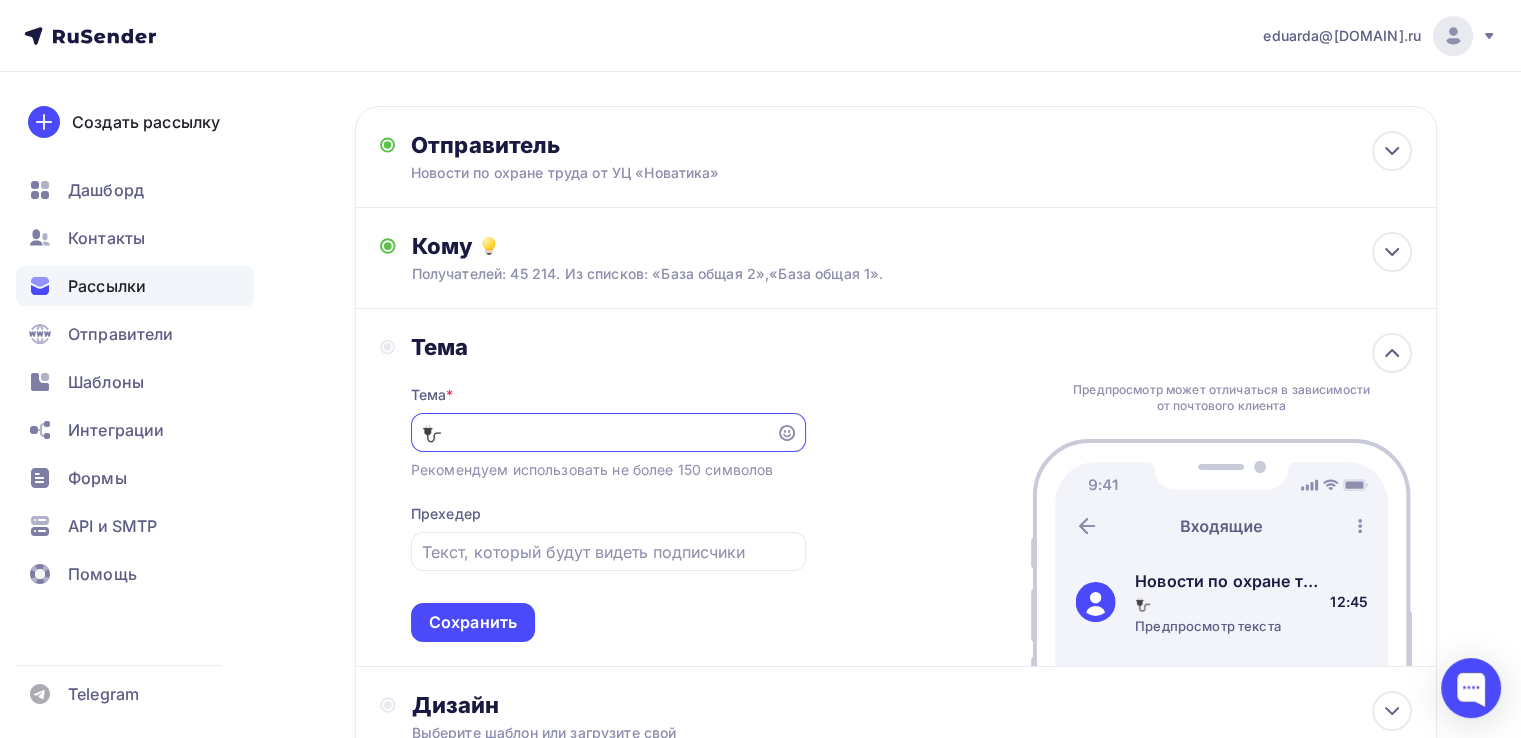 paste on "Новости по охране труда от УЦ «Новатика»" 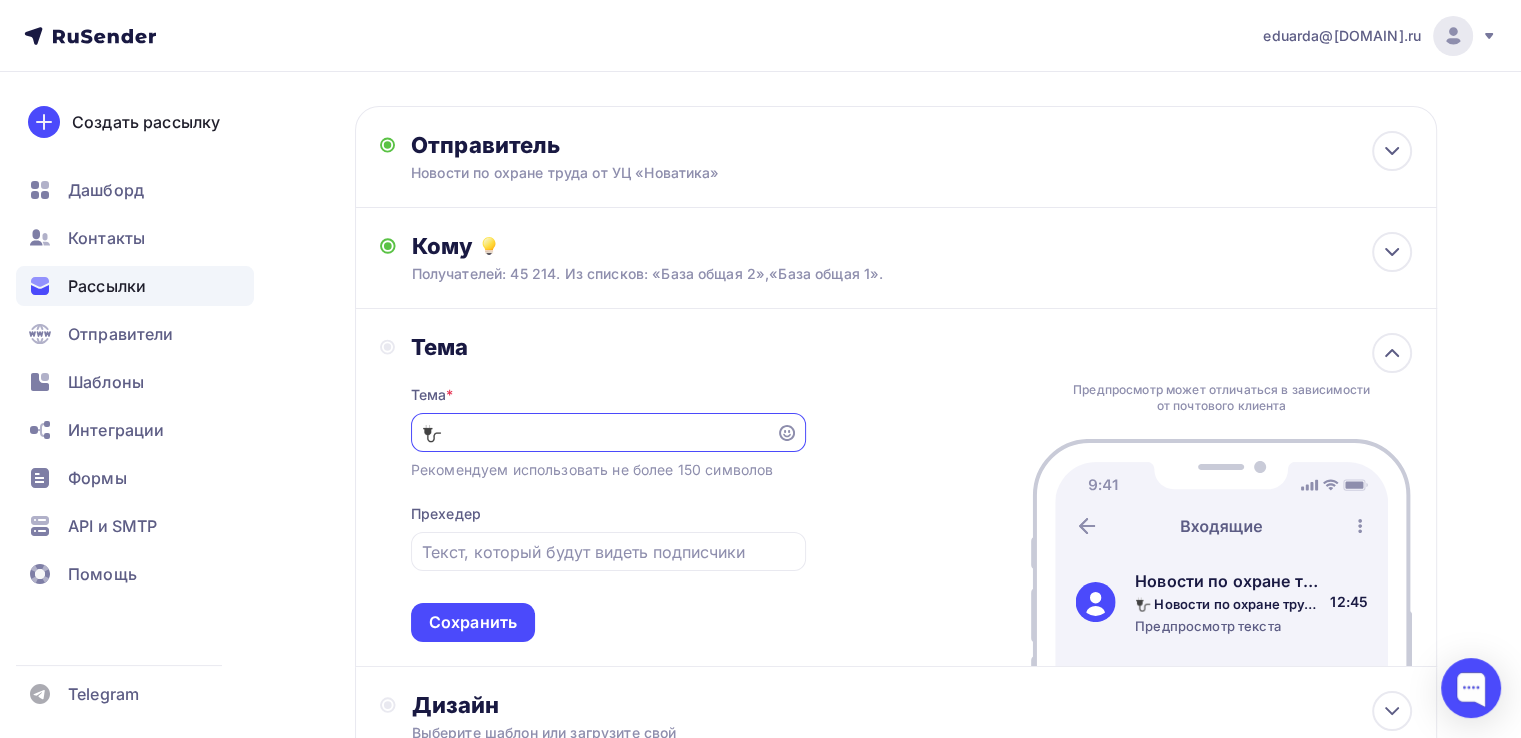 scroll, scrollTop: 0, scrollLeft: 0, axis: both 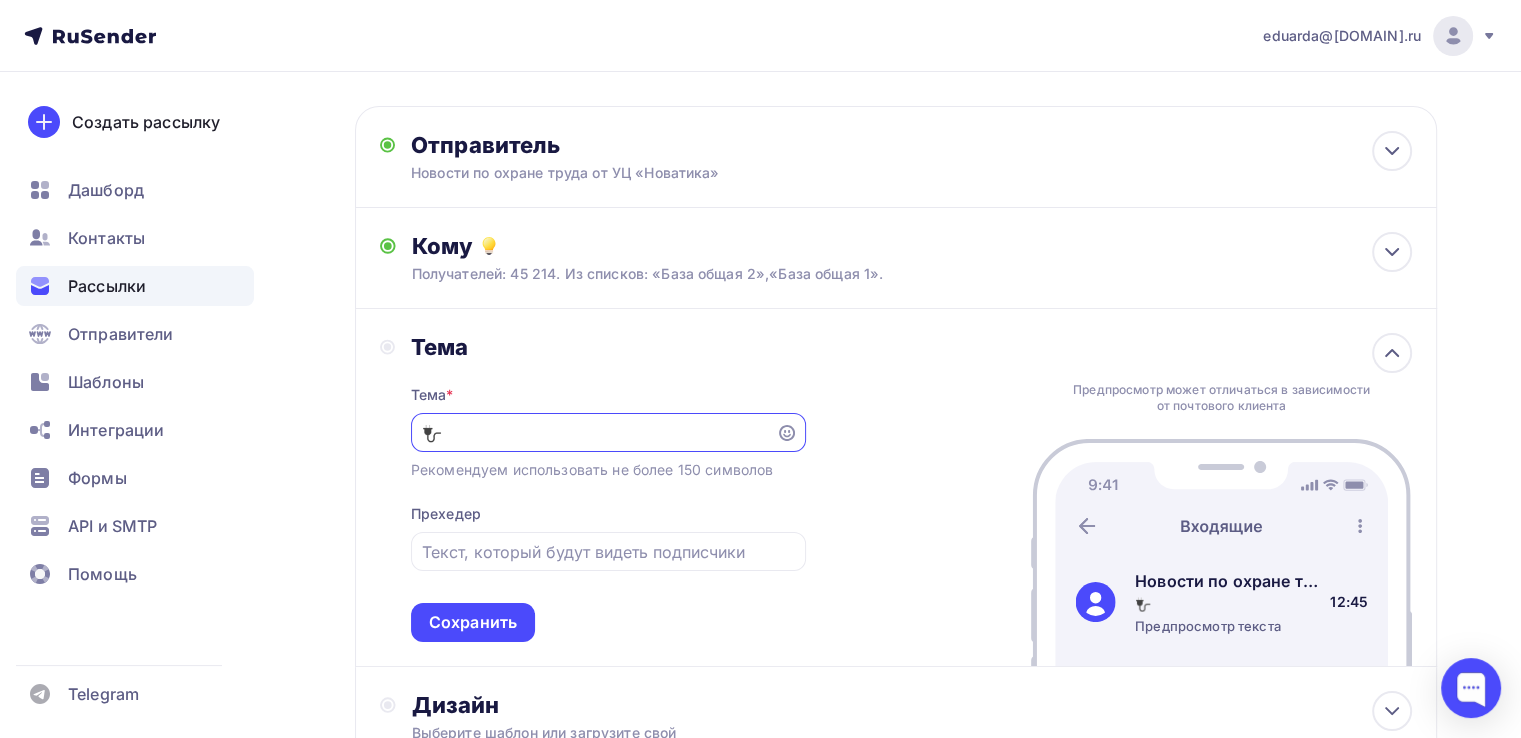 paste on "Электропроводка и пожарная безопасность: новые основания для внеплановых проверок." 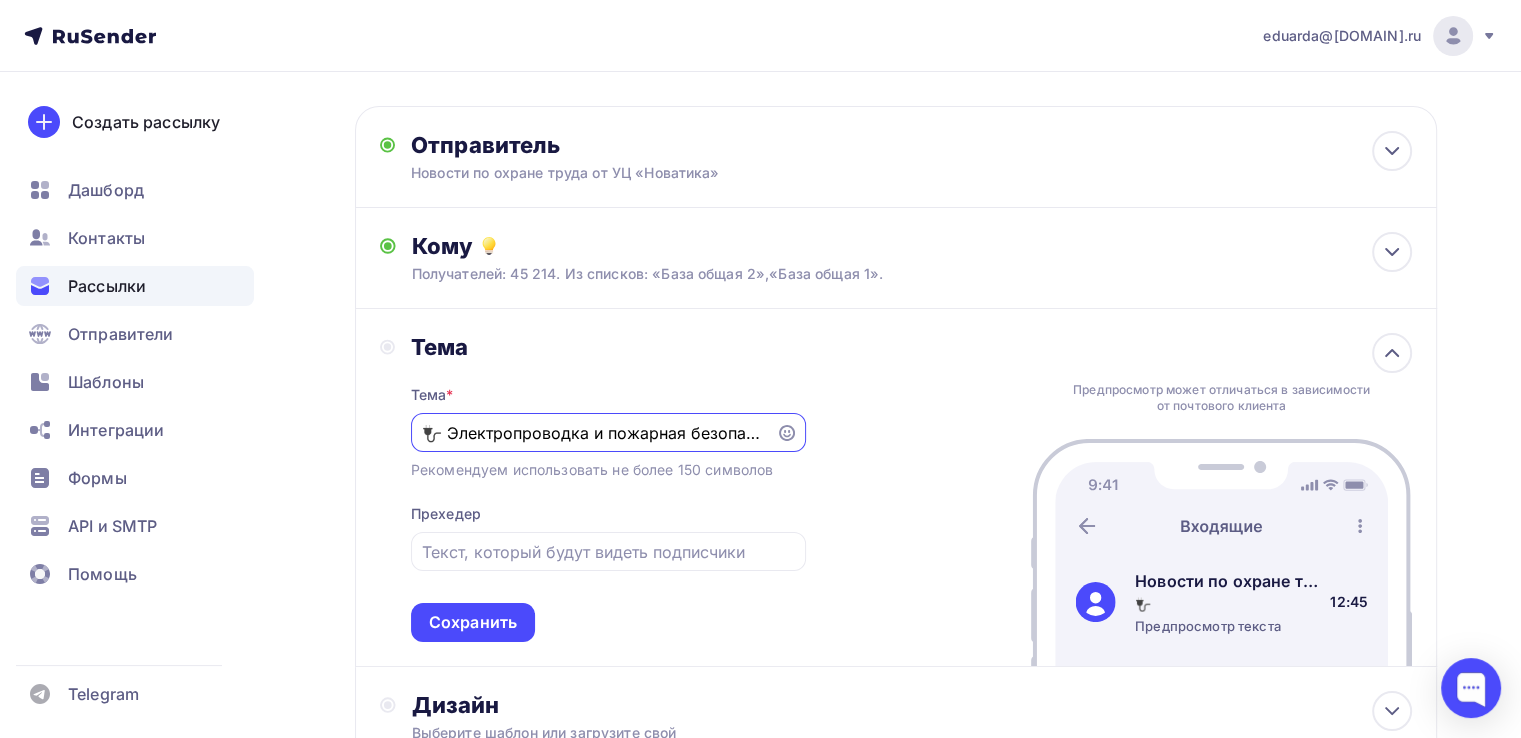 scroll, scrollTop: 0, scrollLeft: 403, axis: horizontal 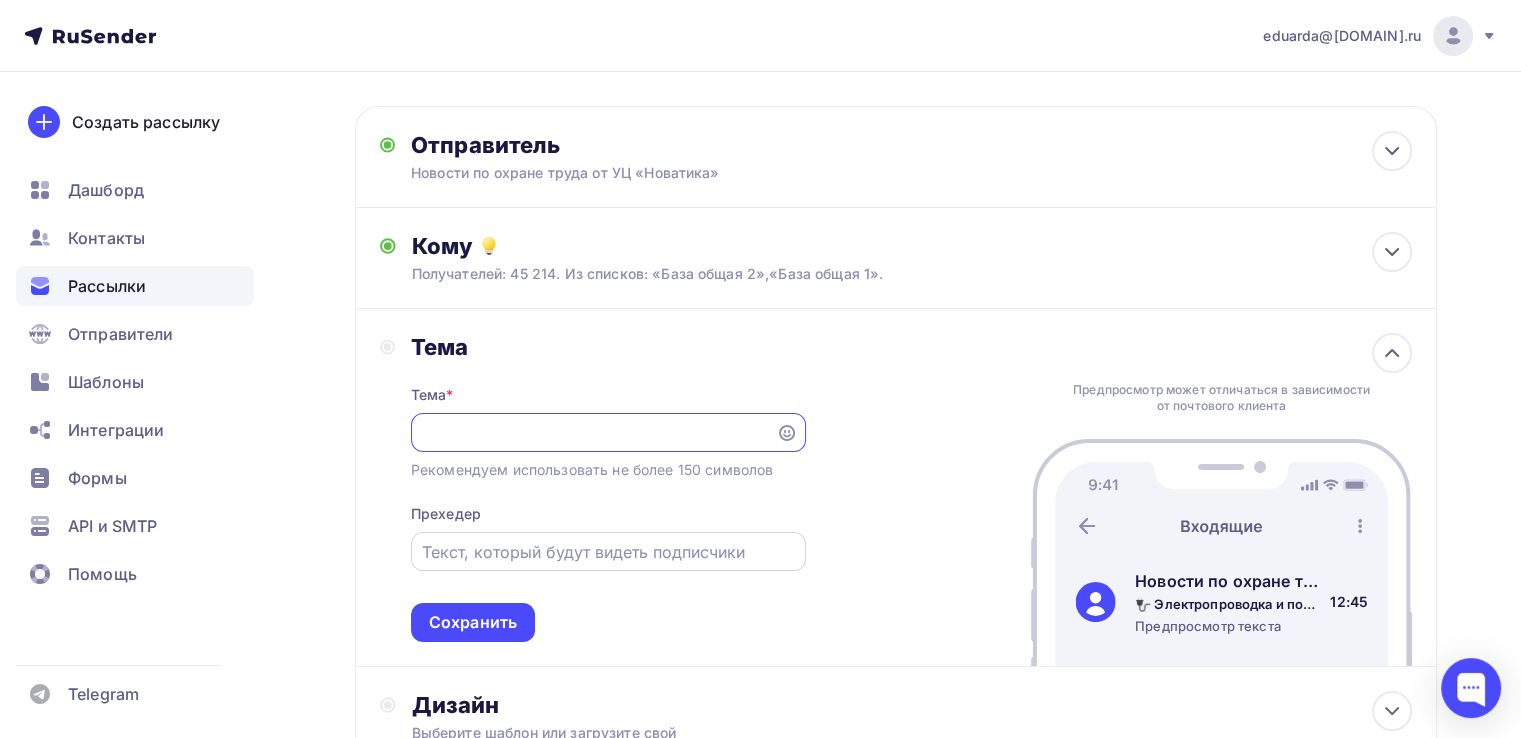 type on "🔌 Электропроводка и пожарная безопасность: новые основания для внеплановых проверок." 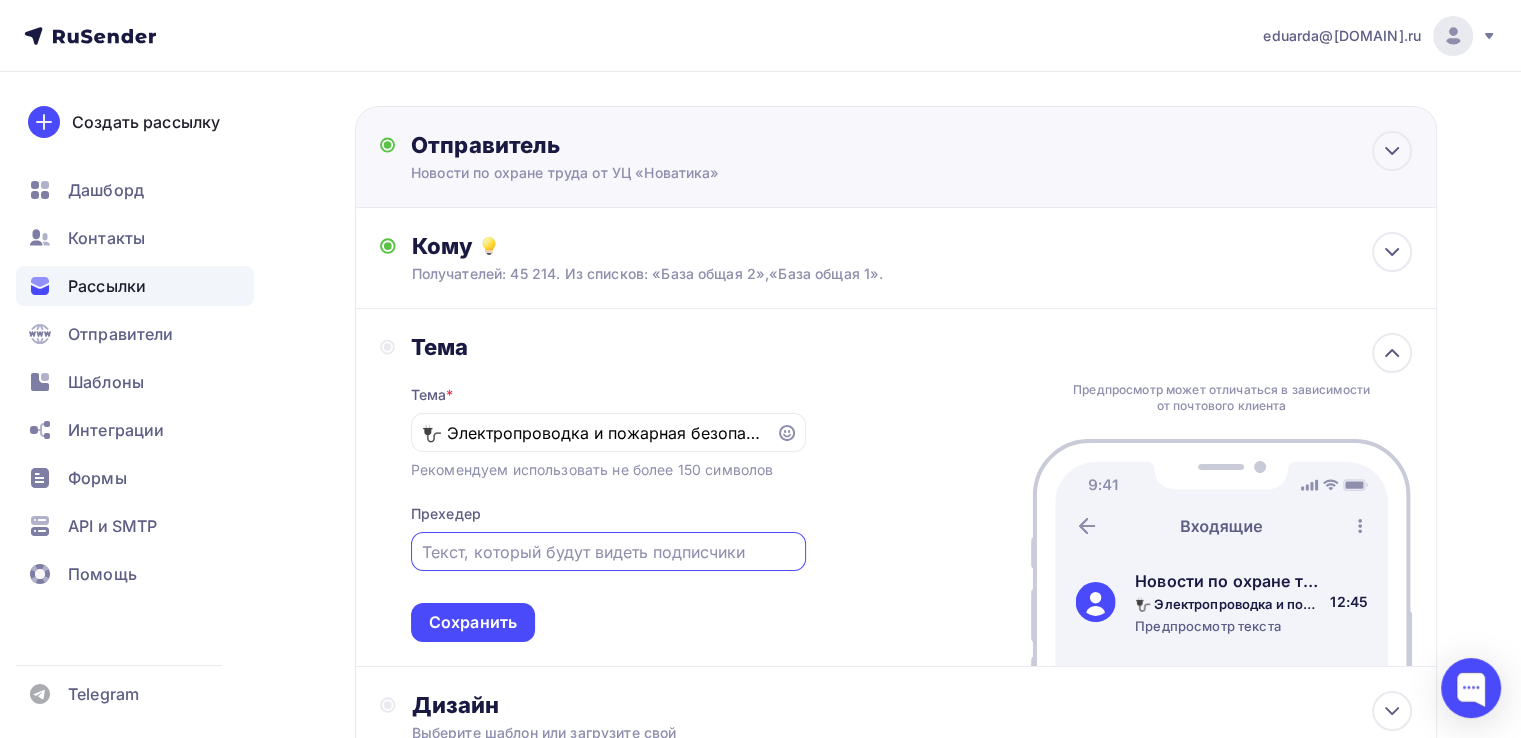 click on "Отправитель
Новости по охране труда от УЦ «Новатика»
Email  *
welcome@[DOMAIN].ru
info@[DOMAIN].ru           info@[DOMAIN].ru           ach@[DOMAIN].ru           info@[DOMAIN].ru           webinar@[DOMAIN].ru           info@[DOMAIN].ru           info@[DOMAIN].ru           welcome@[DOMAIN].ru           postman@[DOMAIN].ru           eduarda@[DOMAIN].ru               Добавить отправителя
Рекомендуем  добавить почту на домене , чтобы рассылка не попала в «Спам»
Имя     Новости по охране труда от УЦ «Новатика»             Сохранить
Предпросмотр может отличаться  в зависимости от почтового клиента" at bounding box center (896, 157) 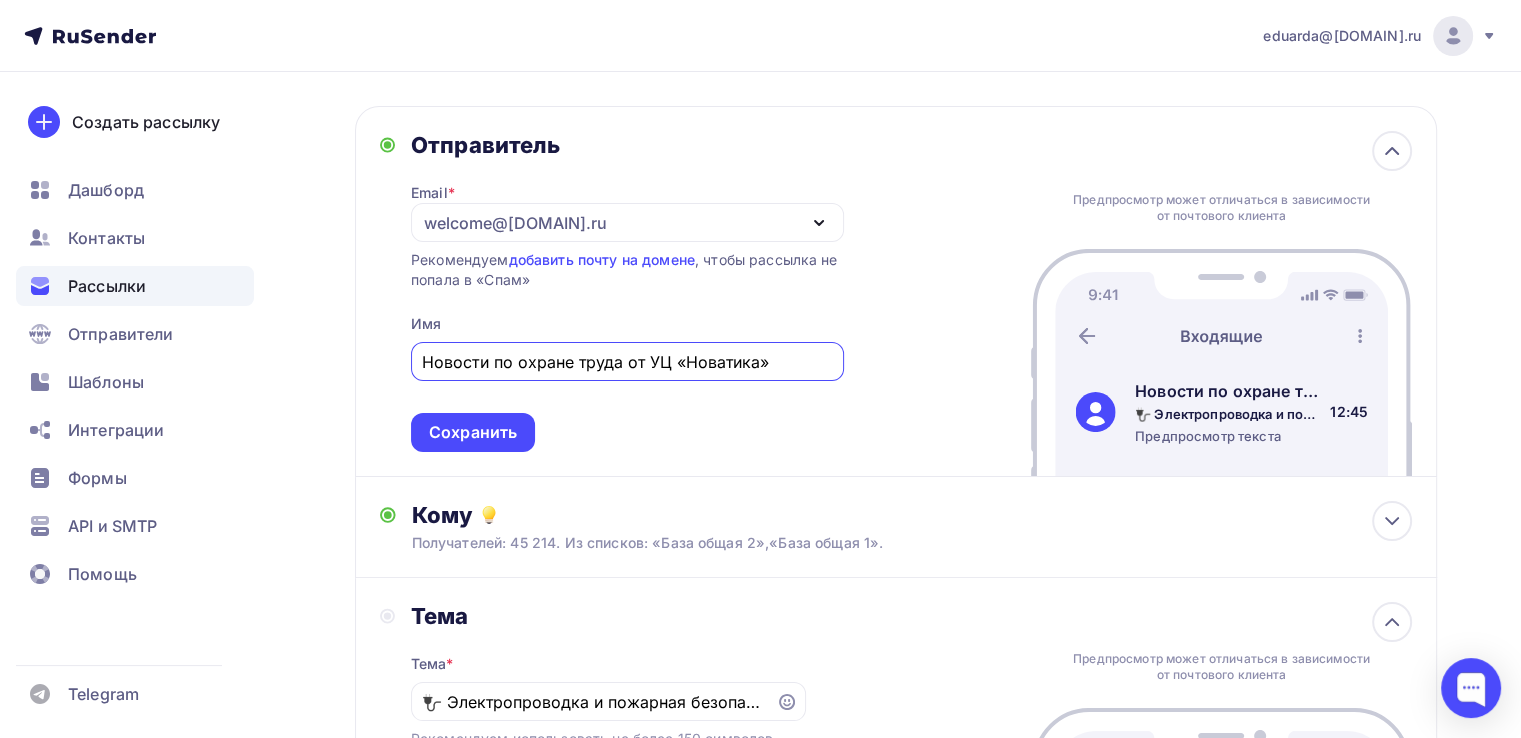 scroll, scrollTop: 0, scrollLeft: 0, axis: both 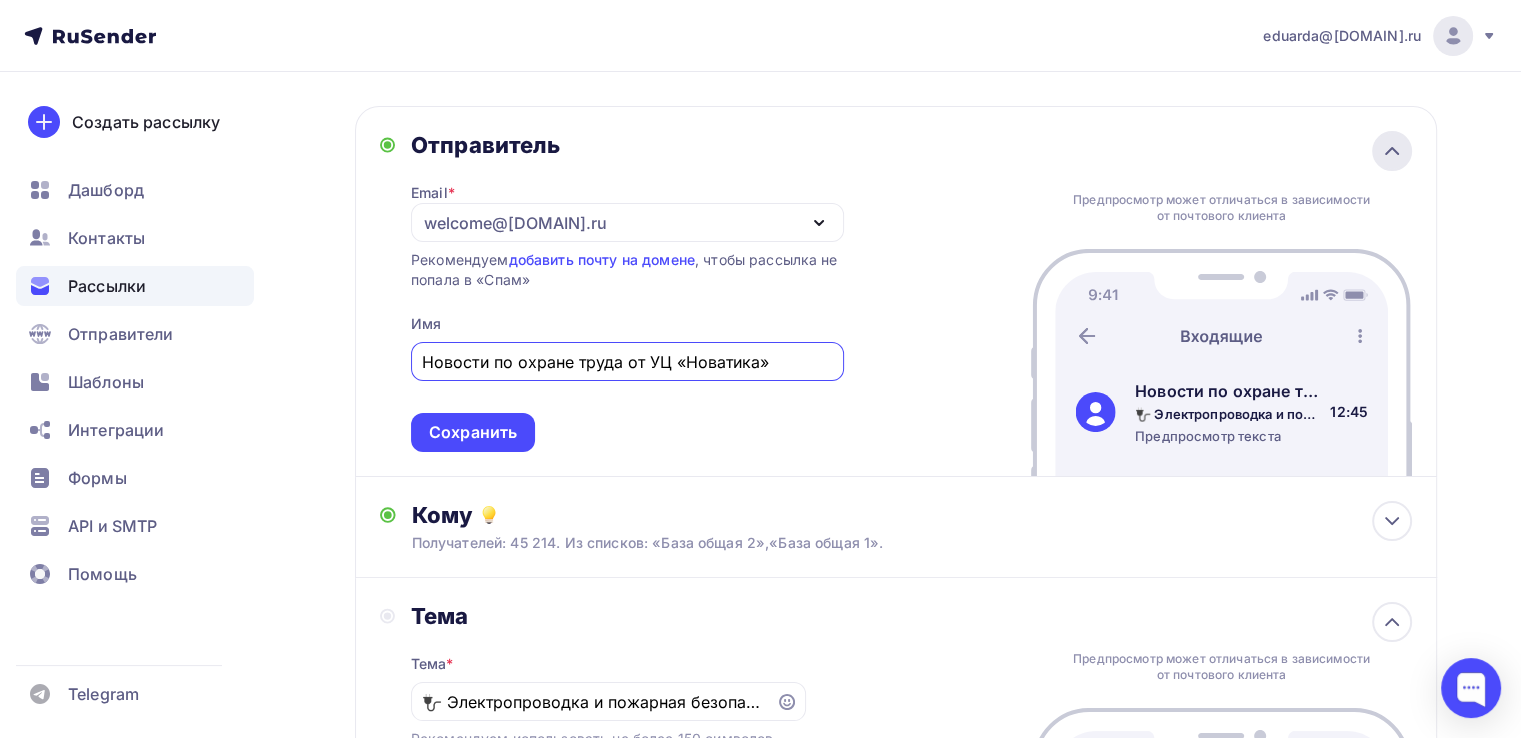 click 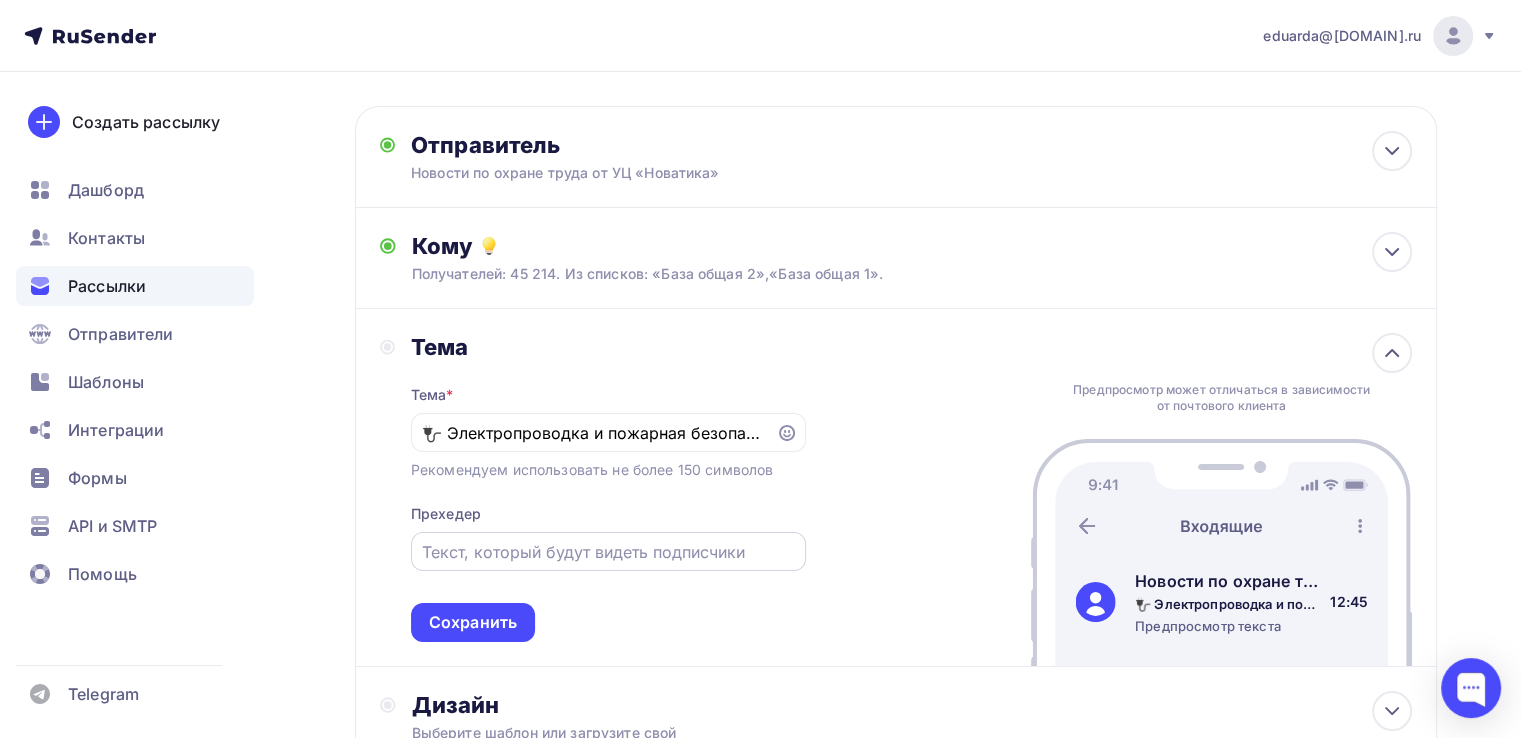 click at bounding box center (608, 551) 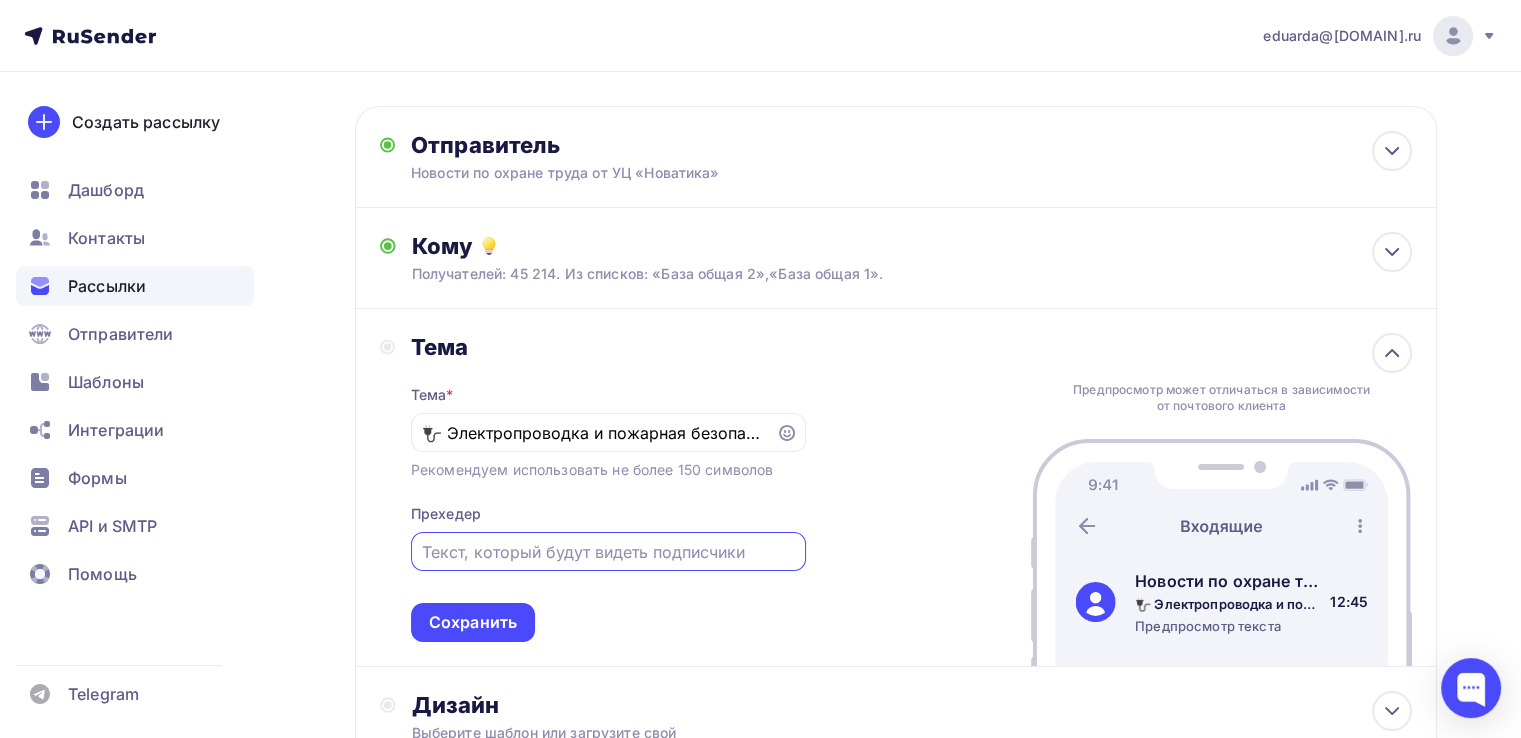 click at bounding box center (608, 552) 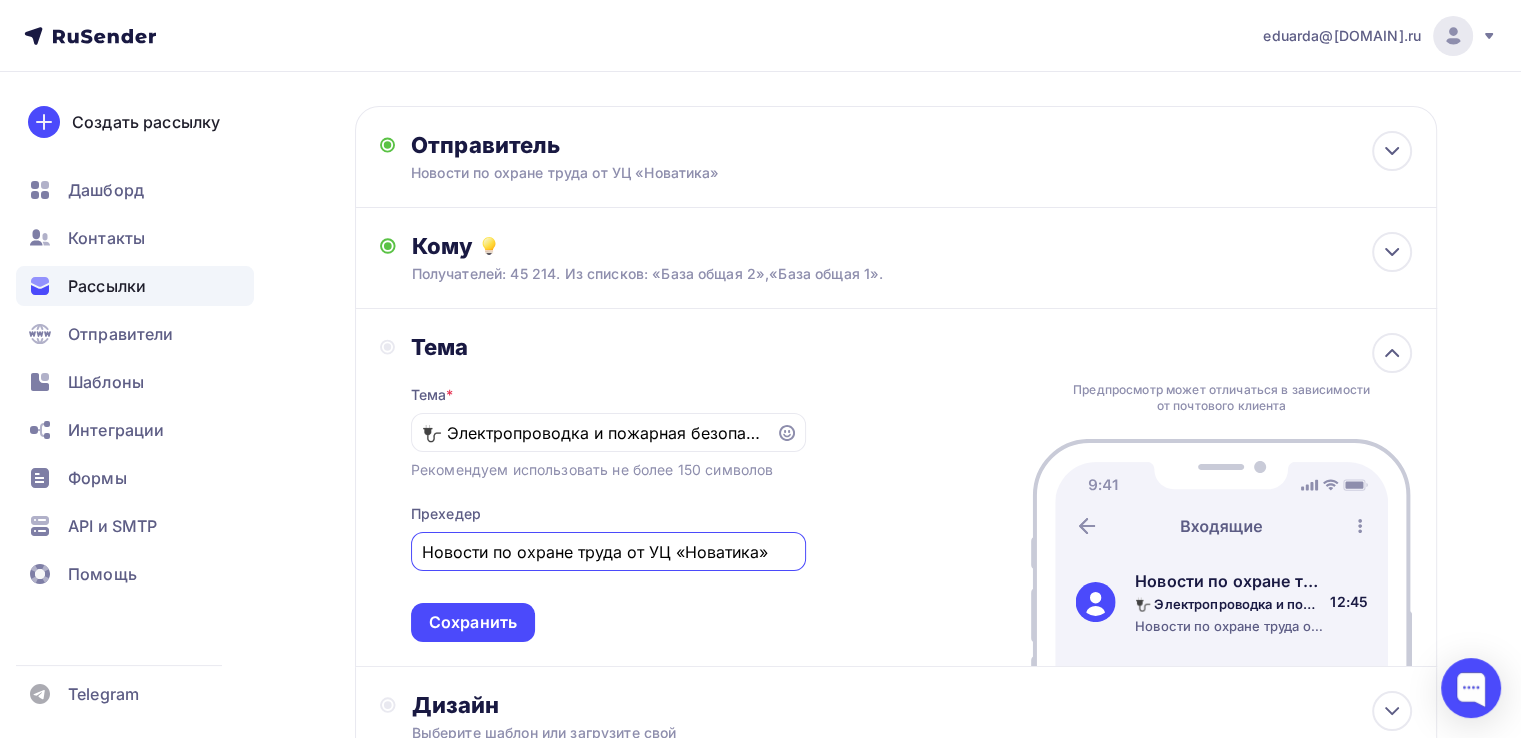 type on "Новости по охране труда от УЦ «Новатика»" 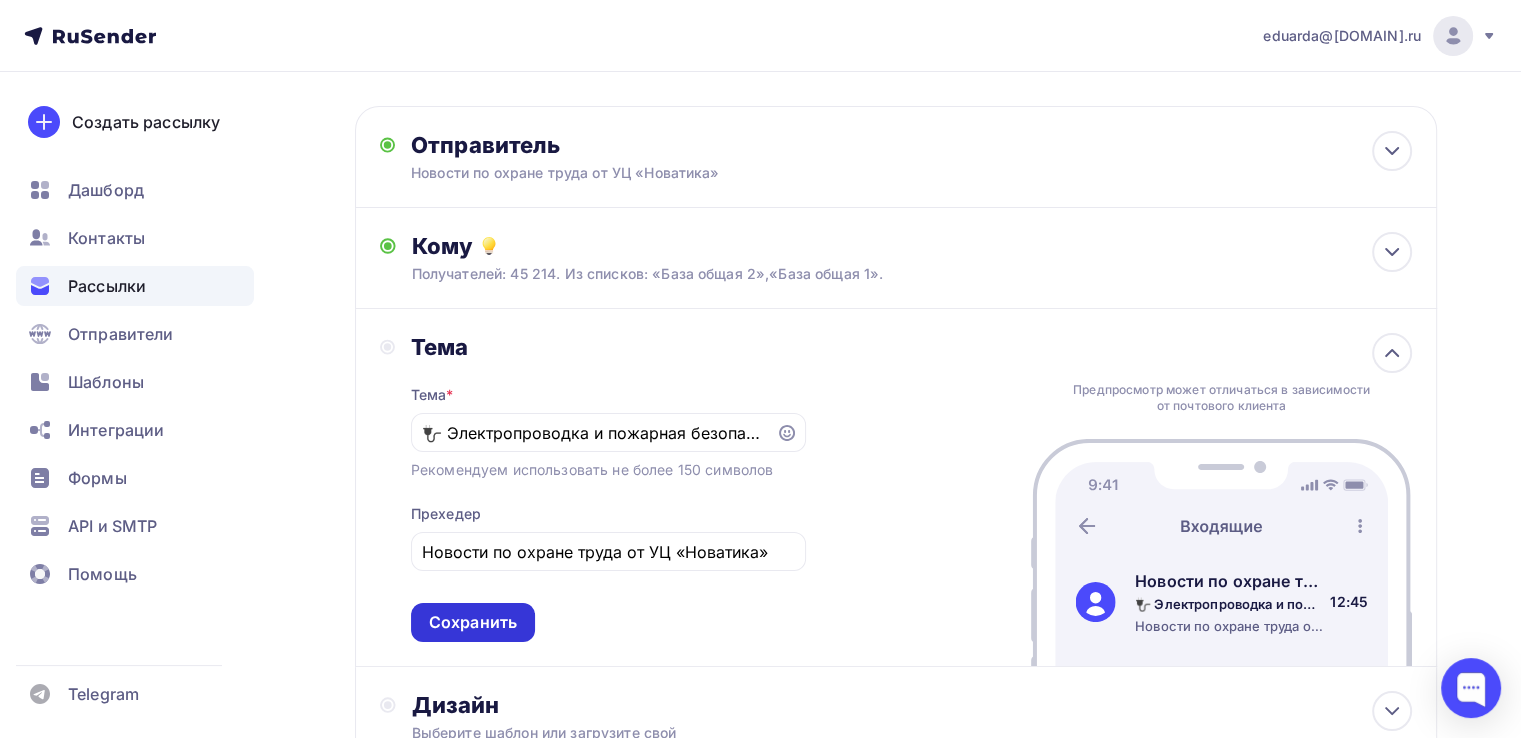 click on "Сохранить" at bounding box center [473, 622] 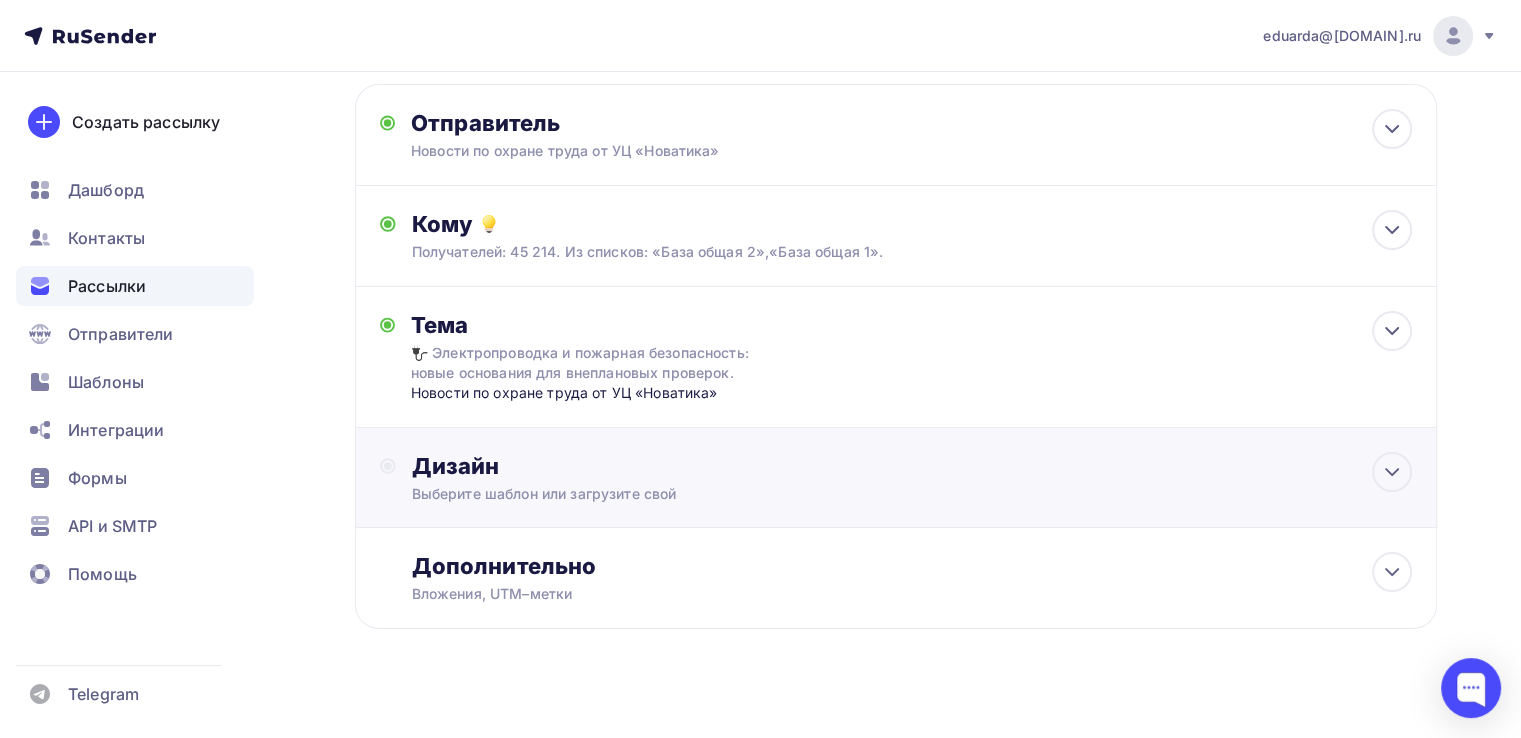 scroll, scrollTop: 192, scrollLeft: 0, axis: vertical 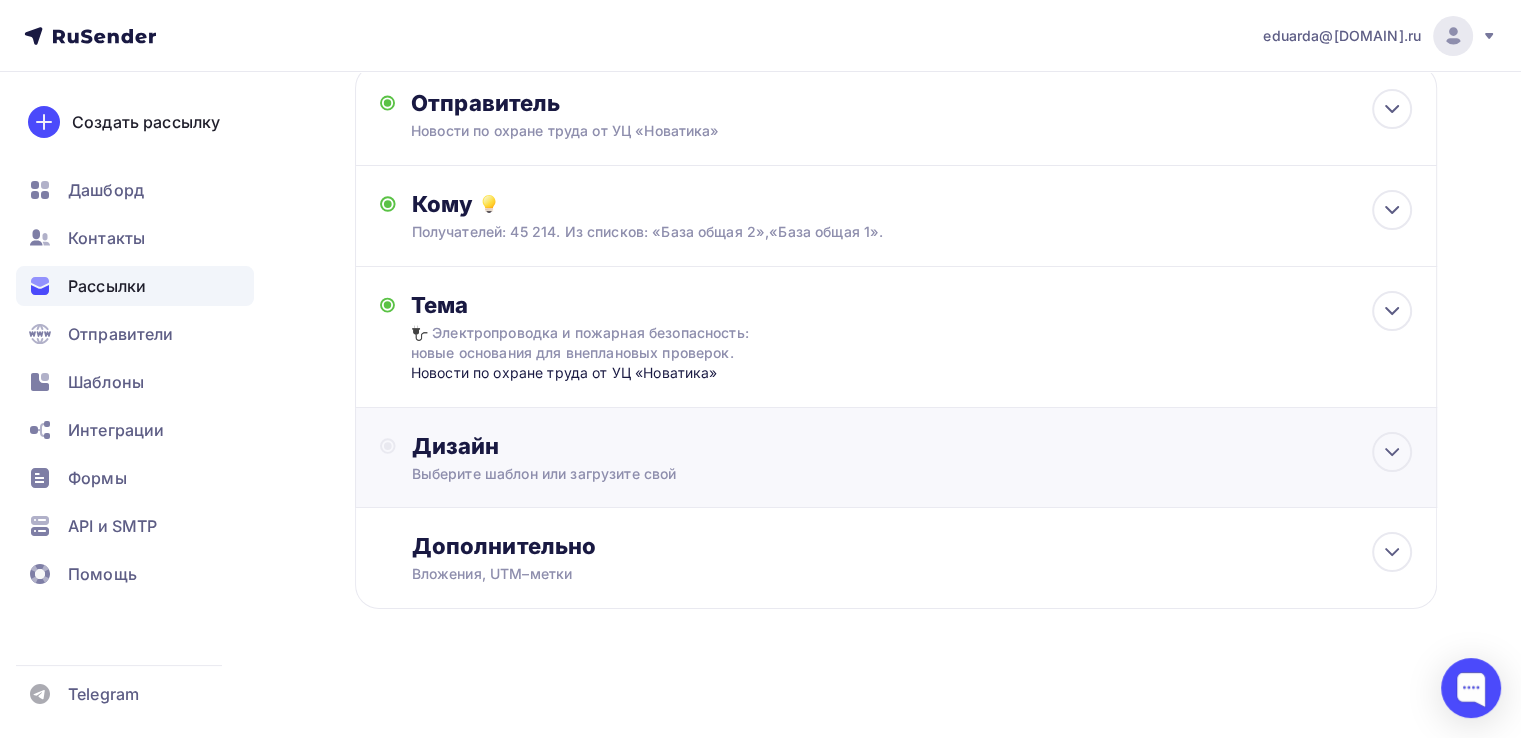 click on "Дизайн" at bounding box center (912, 446) 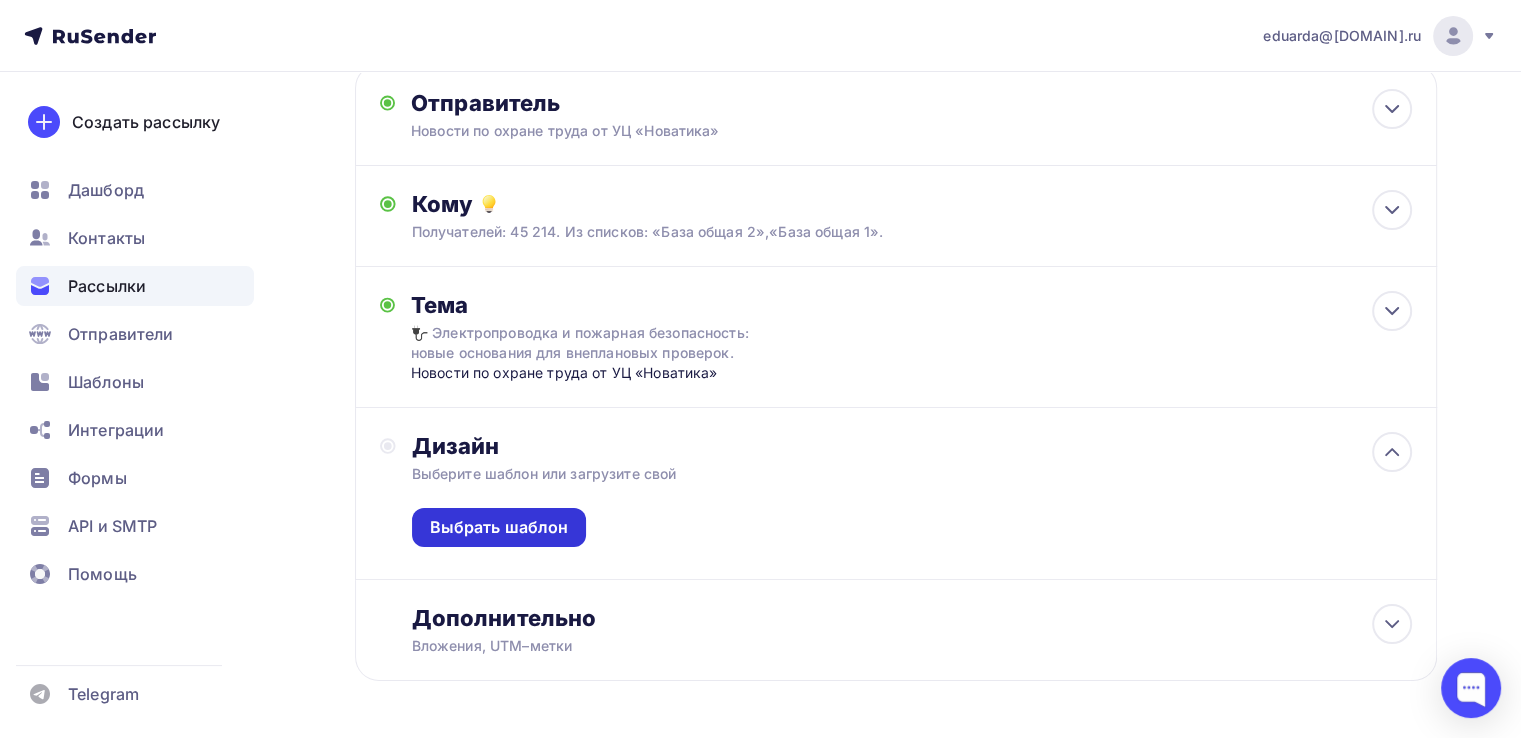click on "Выбрать шаблон" at bounding box center (499, 527) 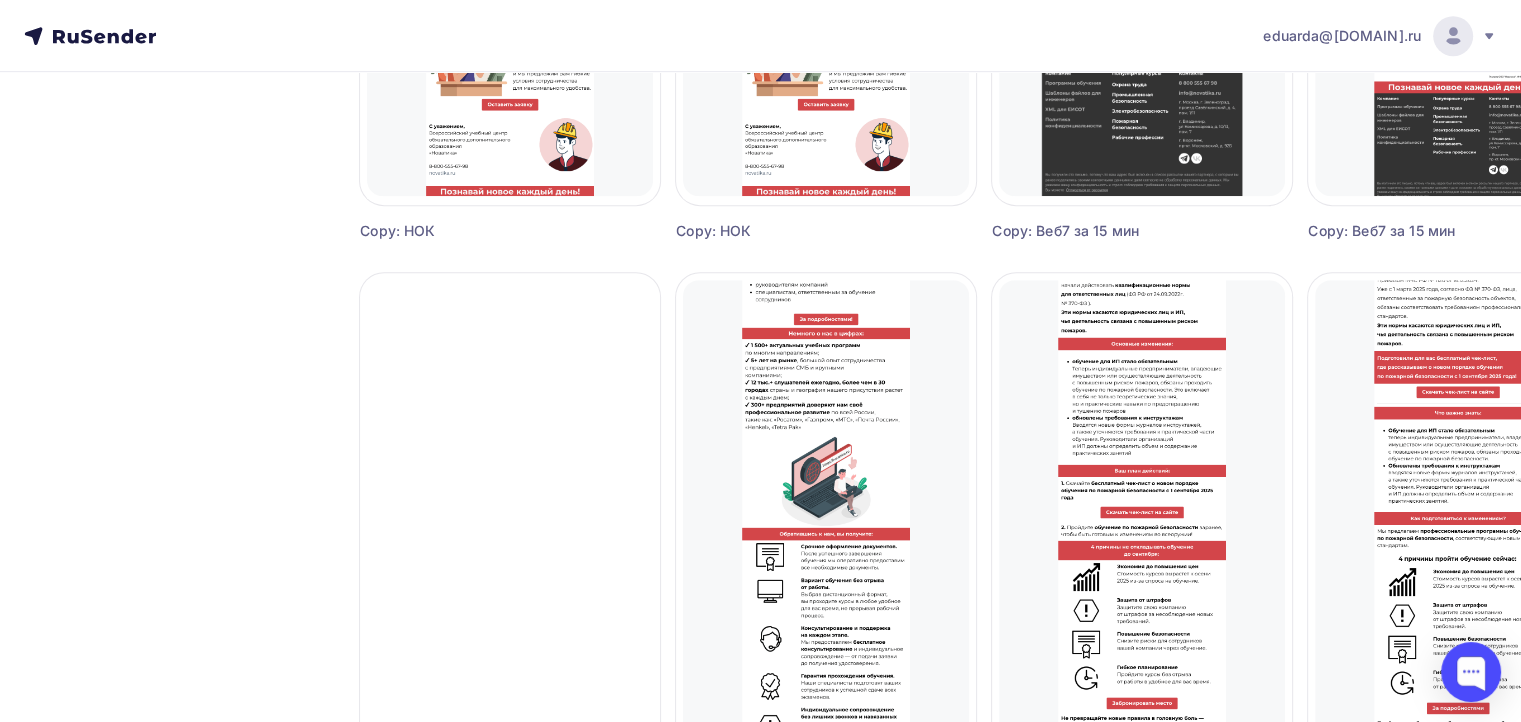 scroll, scrollTop: 1200, scrollLeft: 0, axis: vertical 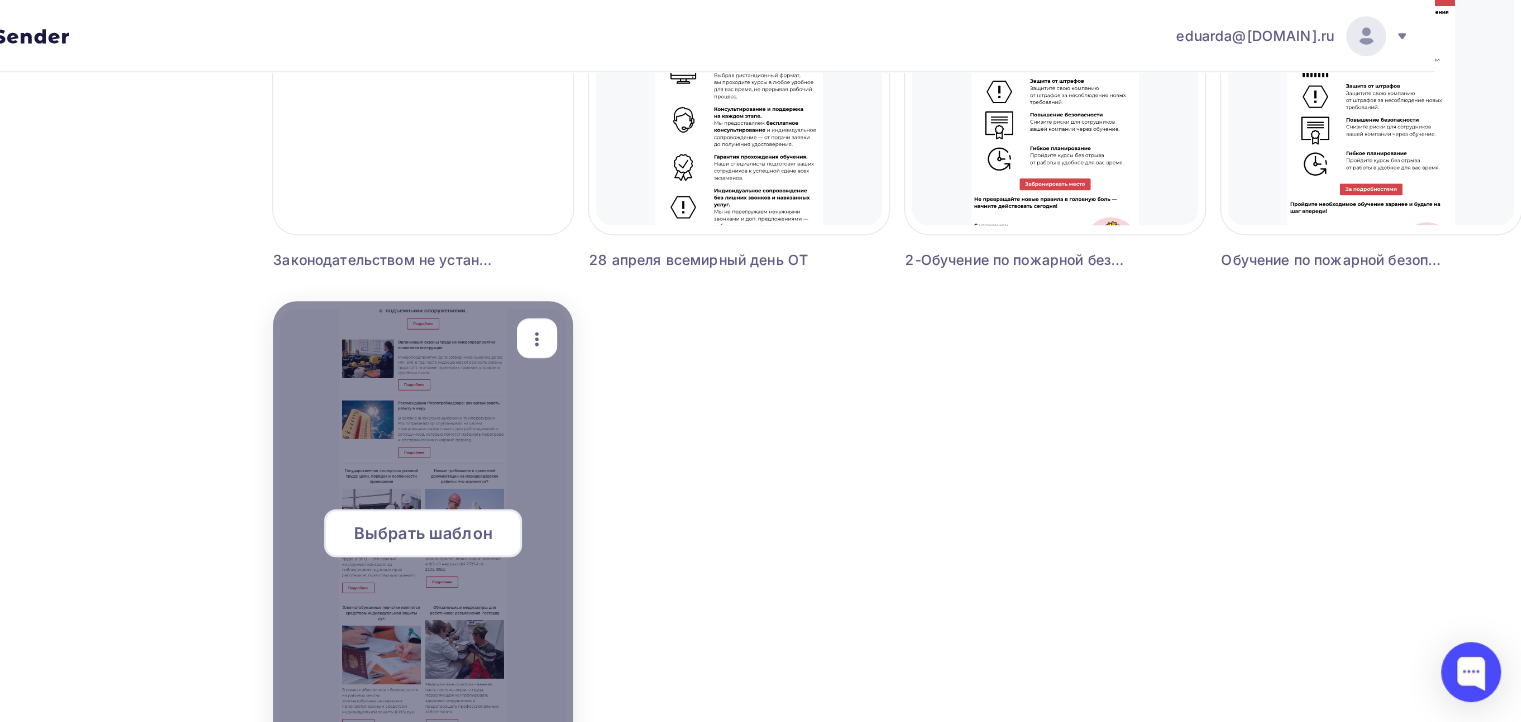 click on "Выбрать шаблон" at bounding box center (423, 533) 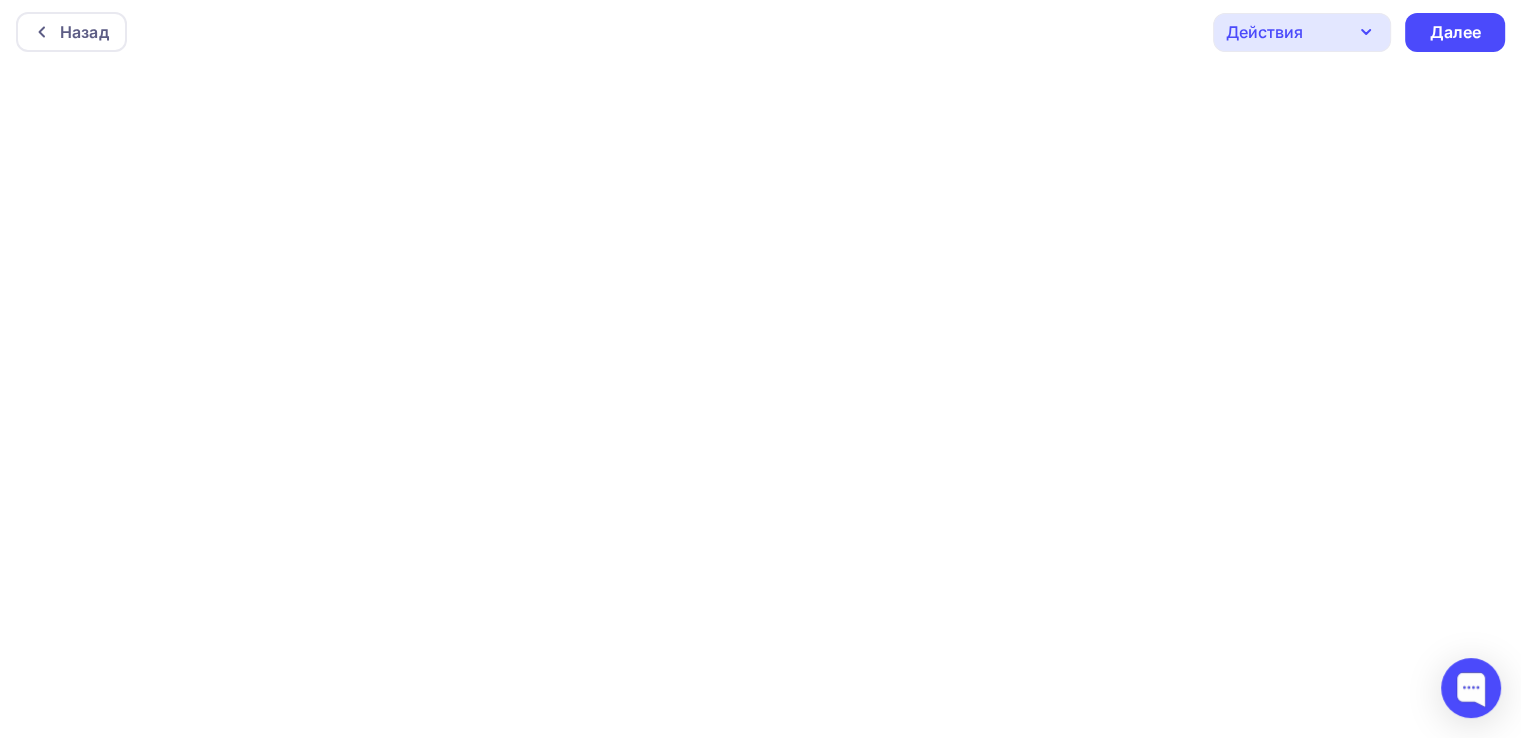 scroll, scrollTop: 0, scrollLeft: 0, axis: both 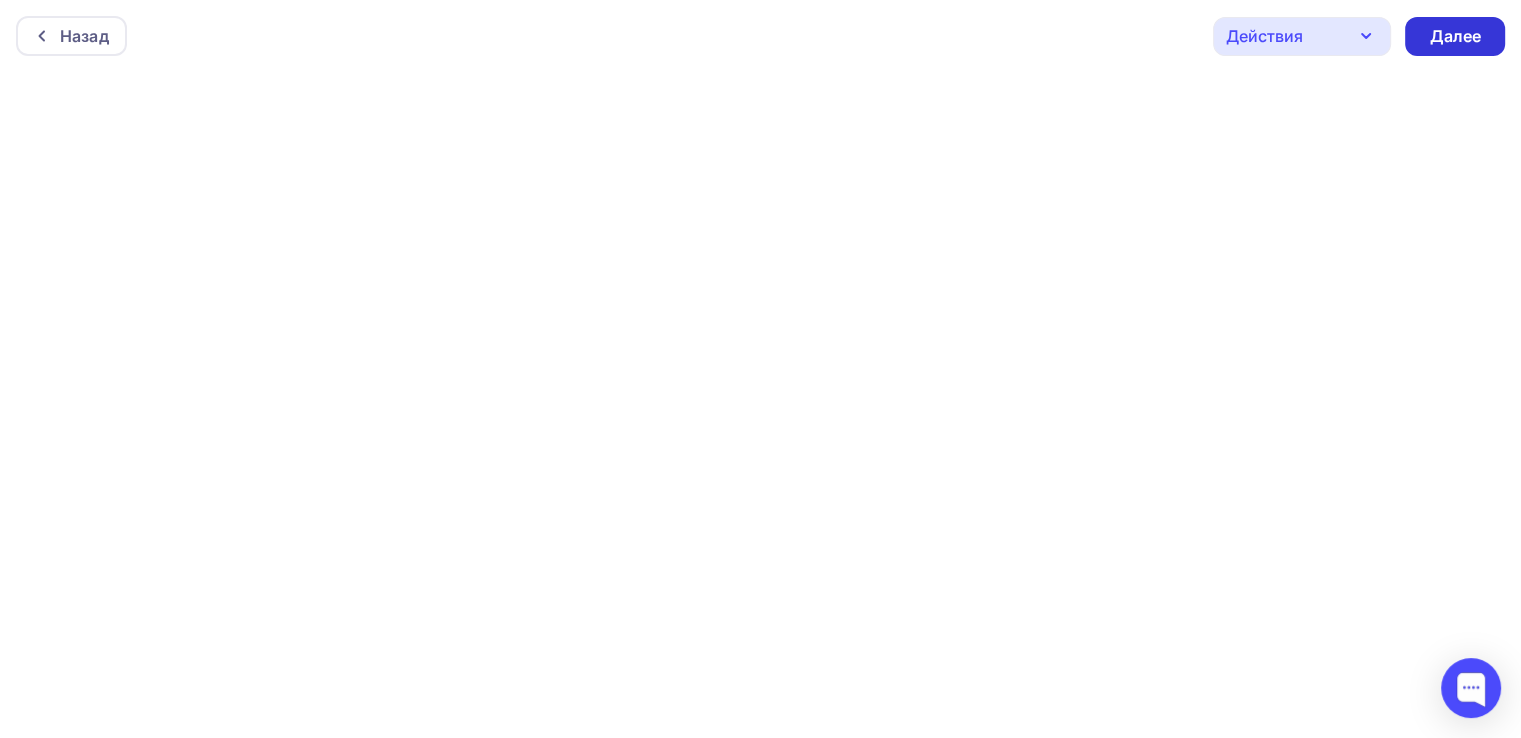 click on "Далее" at bounding box center [1455, 36] 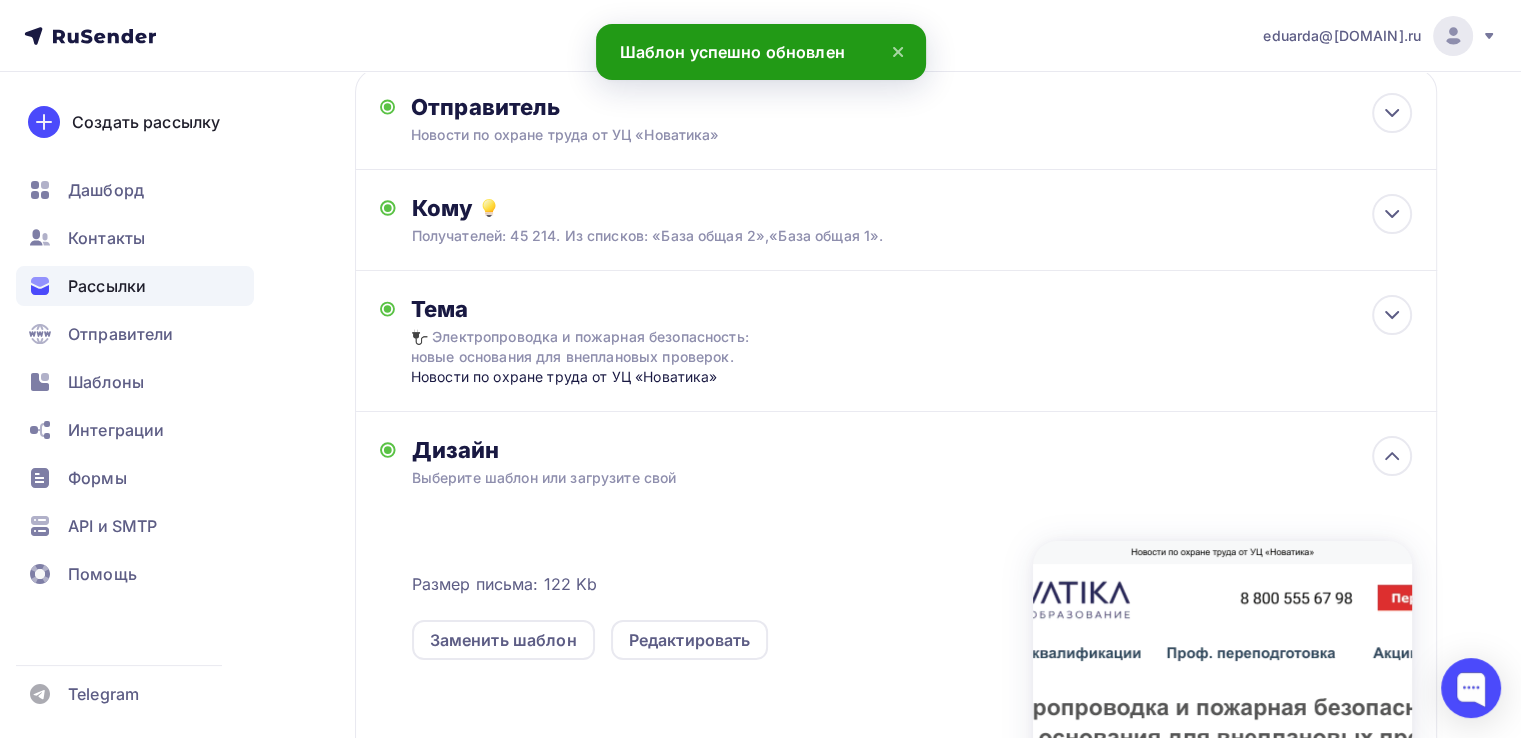 scroll, scrollTop: 200, scrollLeft: 0, axis: vertical 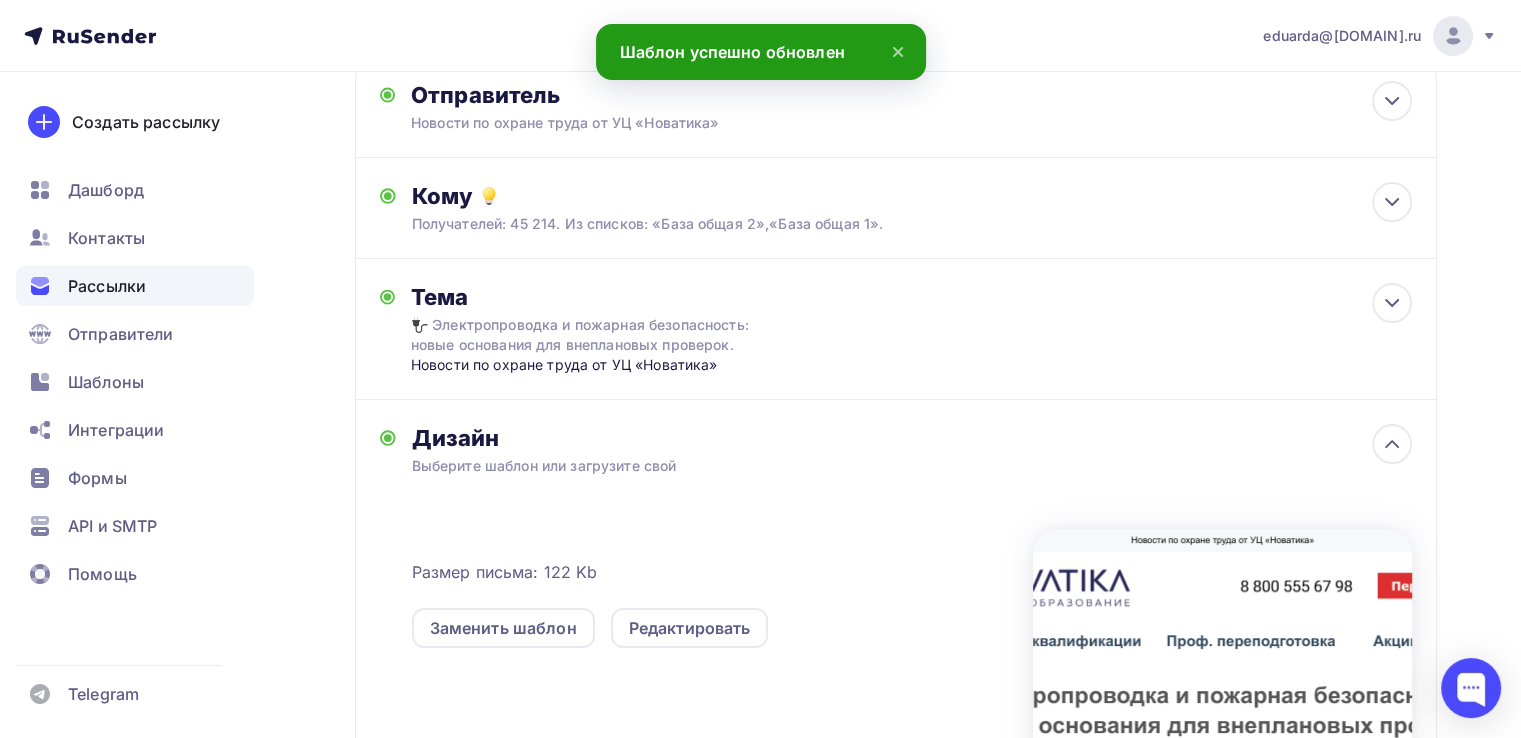 click on "Выберите шаблон или загрузите свой" at bounding box center [862, 466] 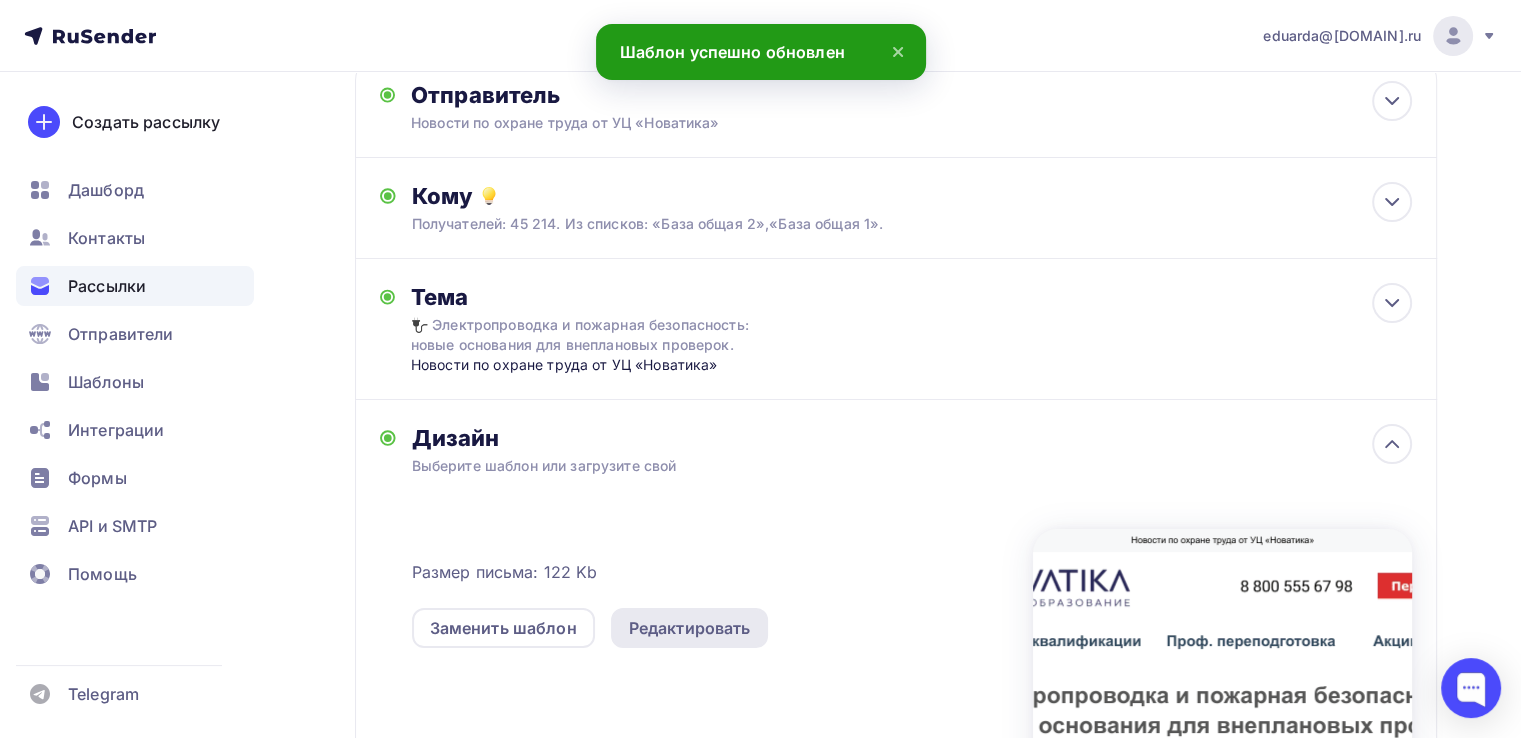 click on "Редактировать" at bounding box center [690, 628] 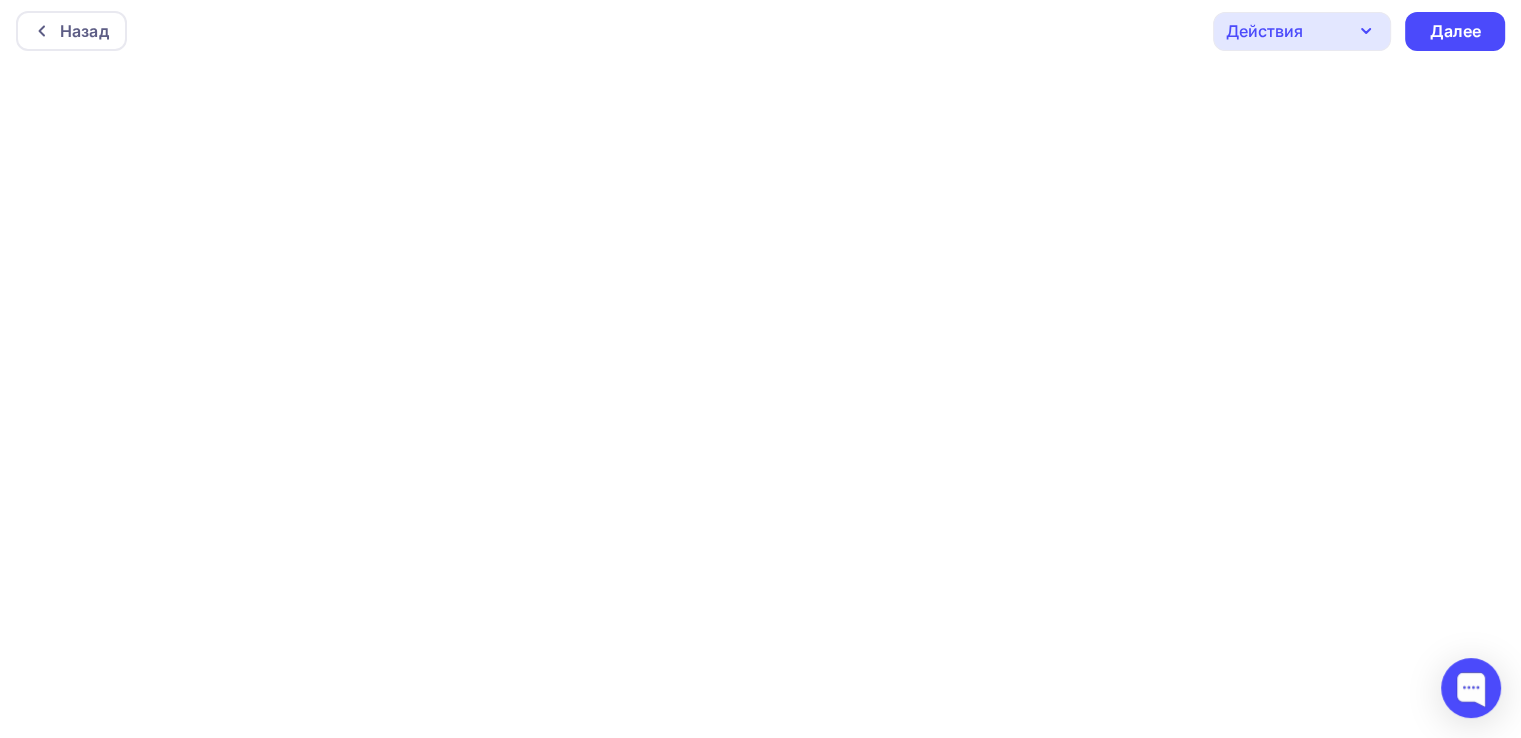 scroll, scrollTop: 0, scrollLeft: 0, axis: both 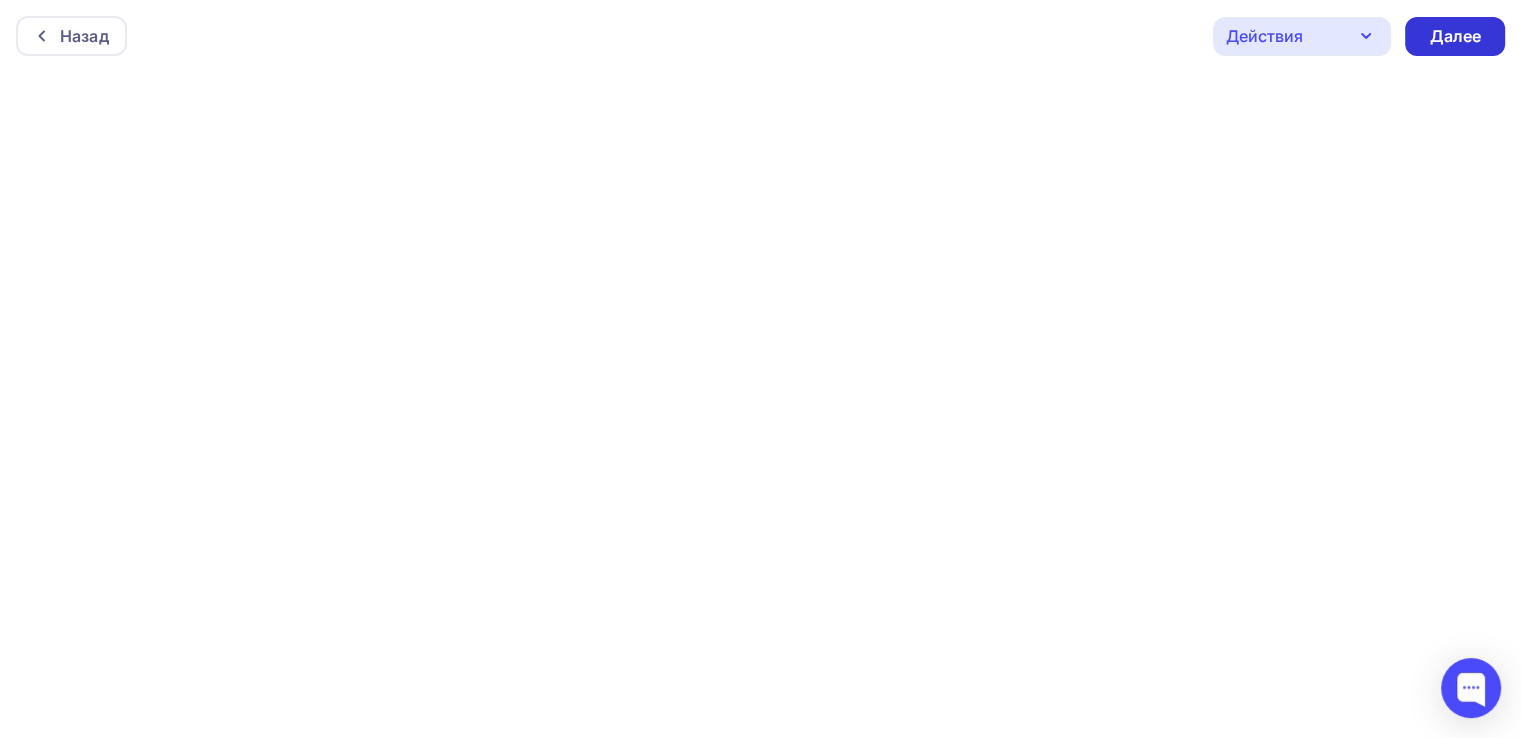 click on "Далее" at bounding box center (1455, 36) 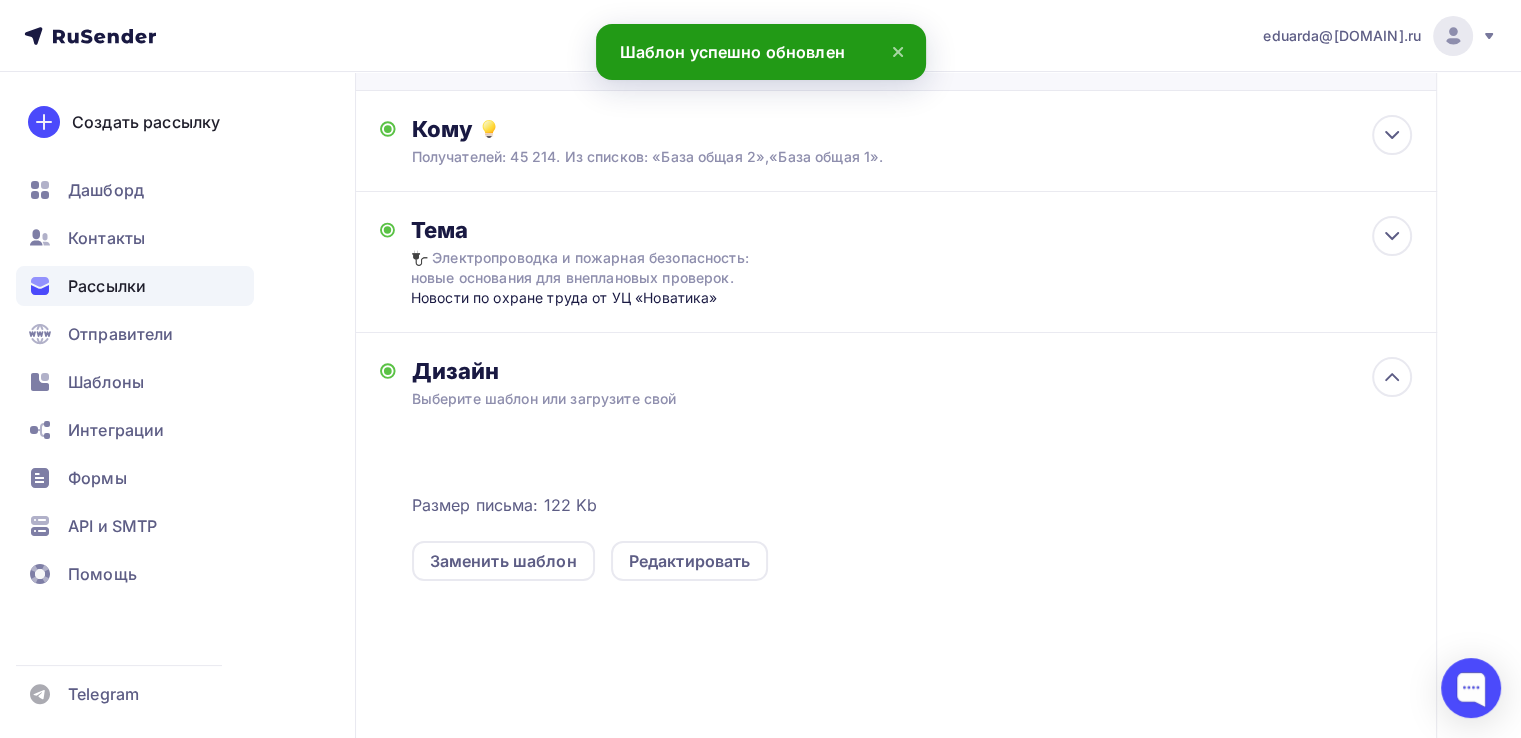 scroll, scrollTop: 0, scrollLeft: 0, axis: both 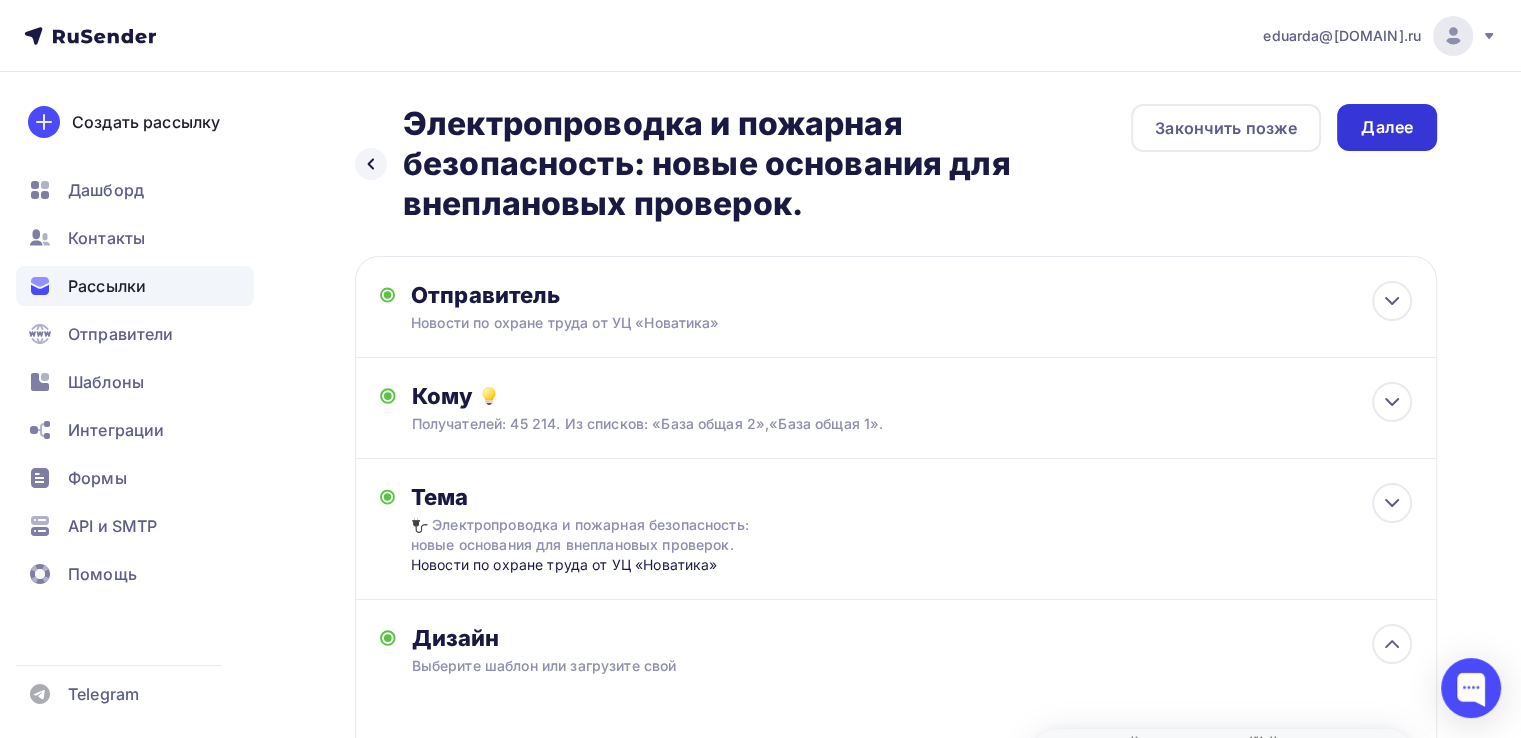 click on "Далее" at bounding box center (1387, 127) 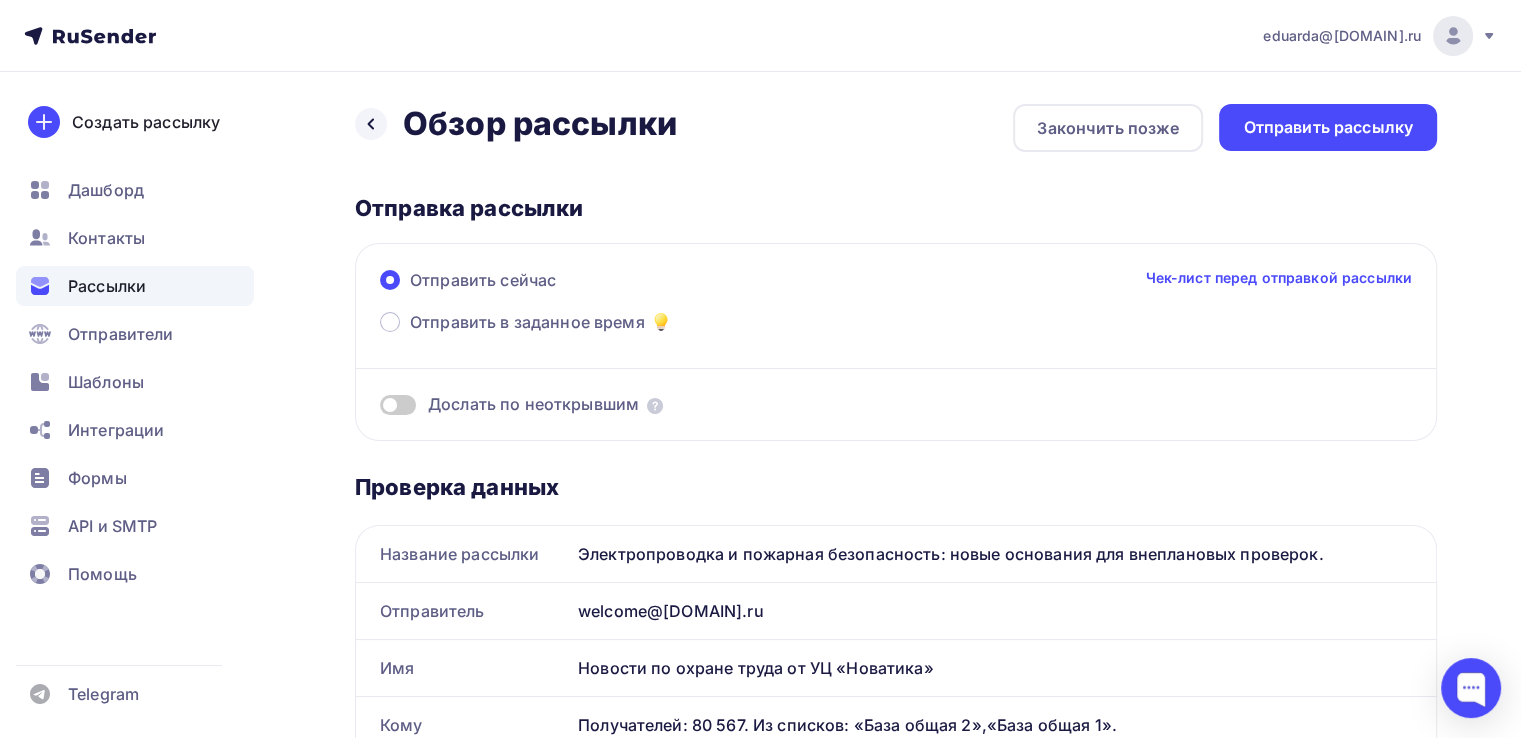 scroll, scrollTop: 0, scrollLeft: 0, axis: both 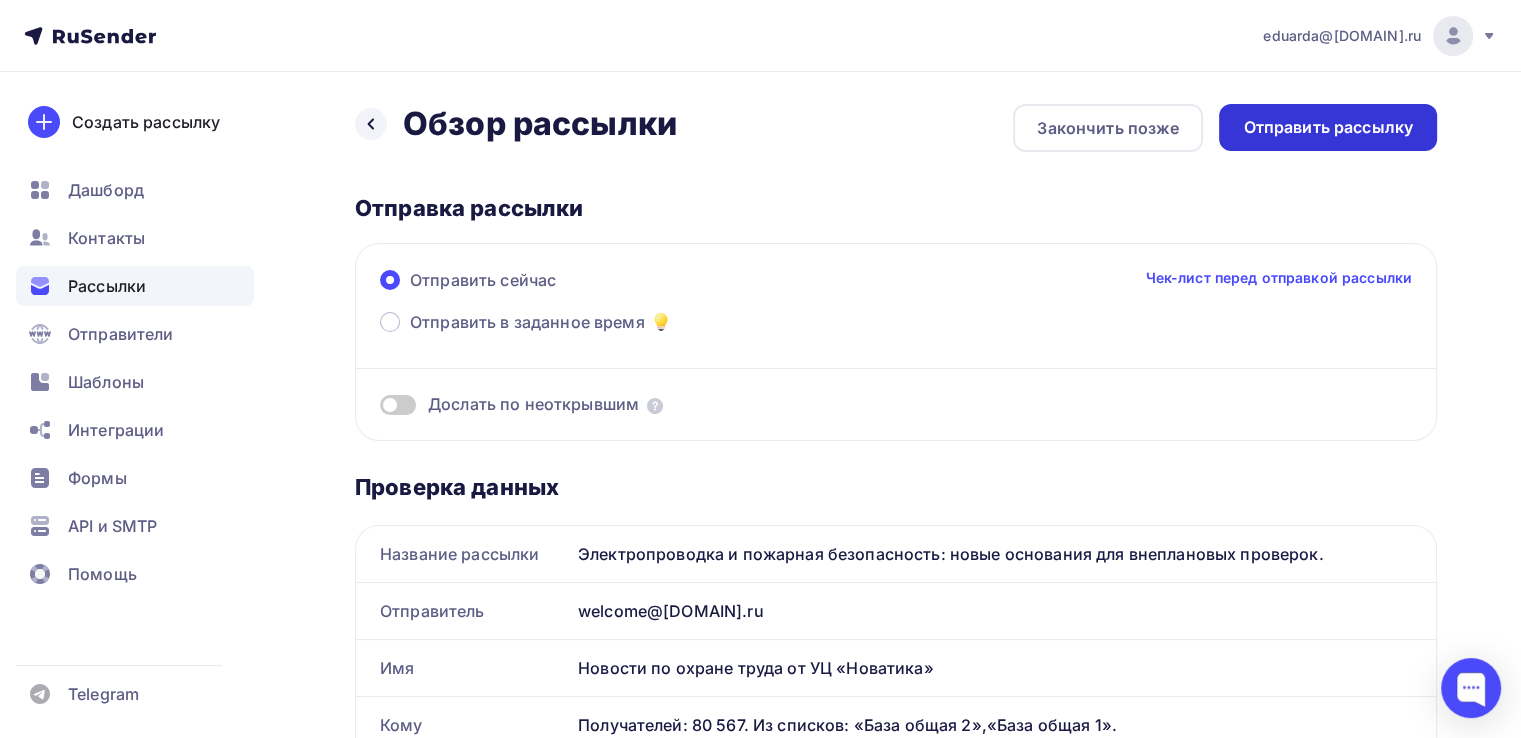 click on "Отправить рассылку" at bounding box center [1328, 127] 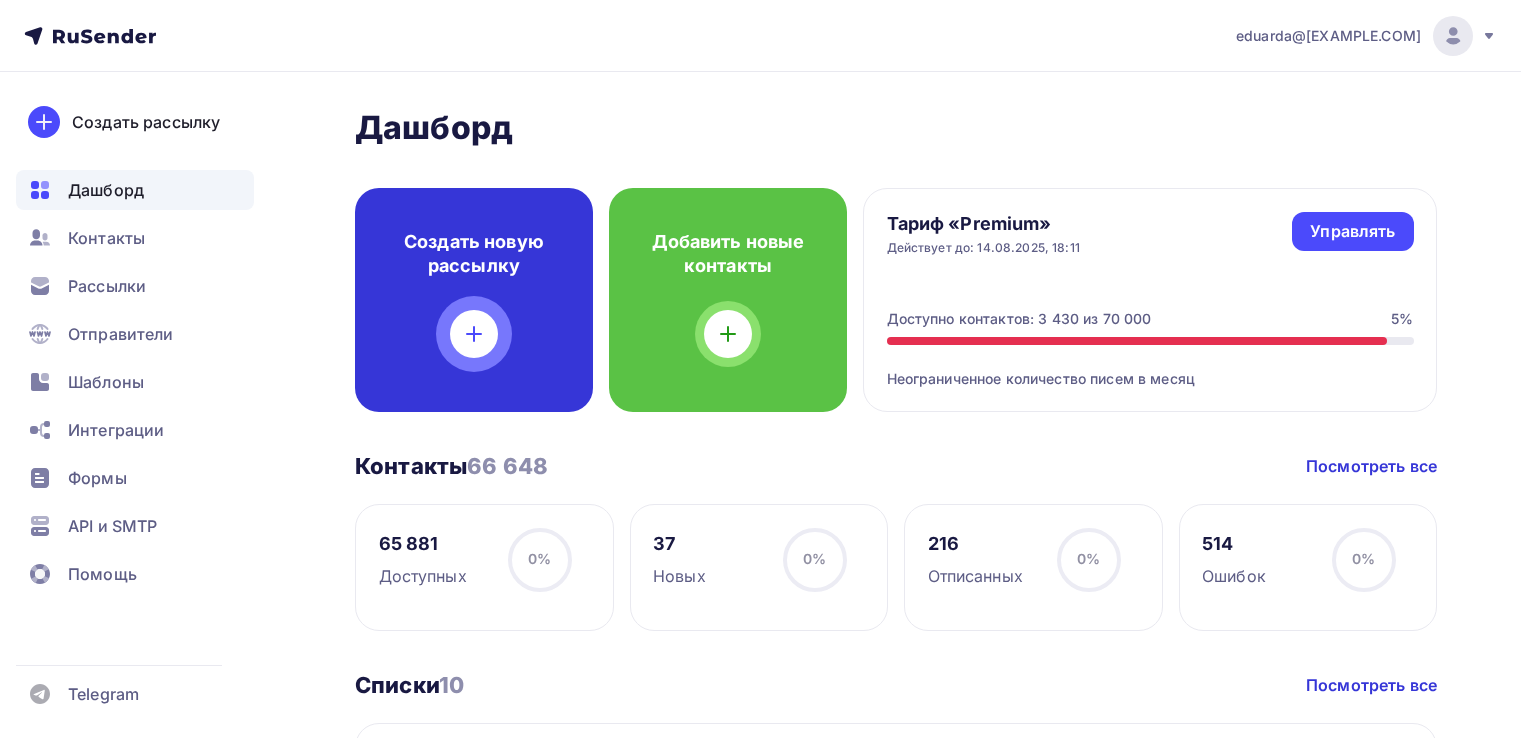 scroll, scrollTop: 0, scrollLeft: 0, axis: both 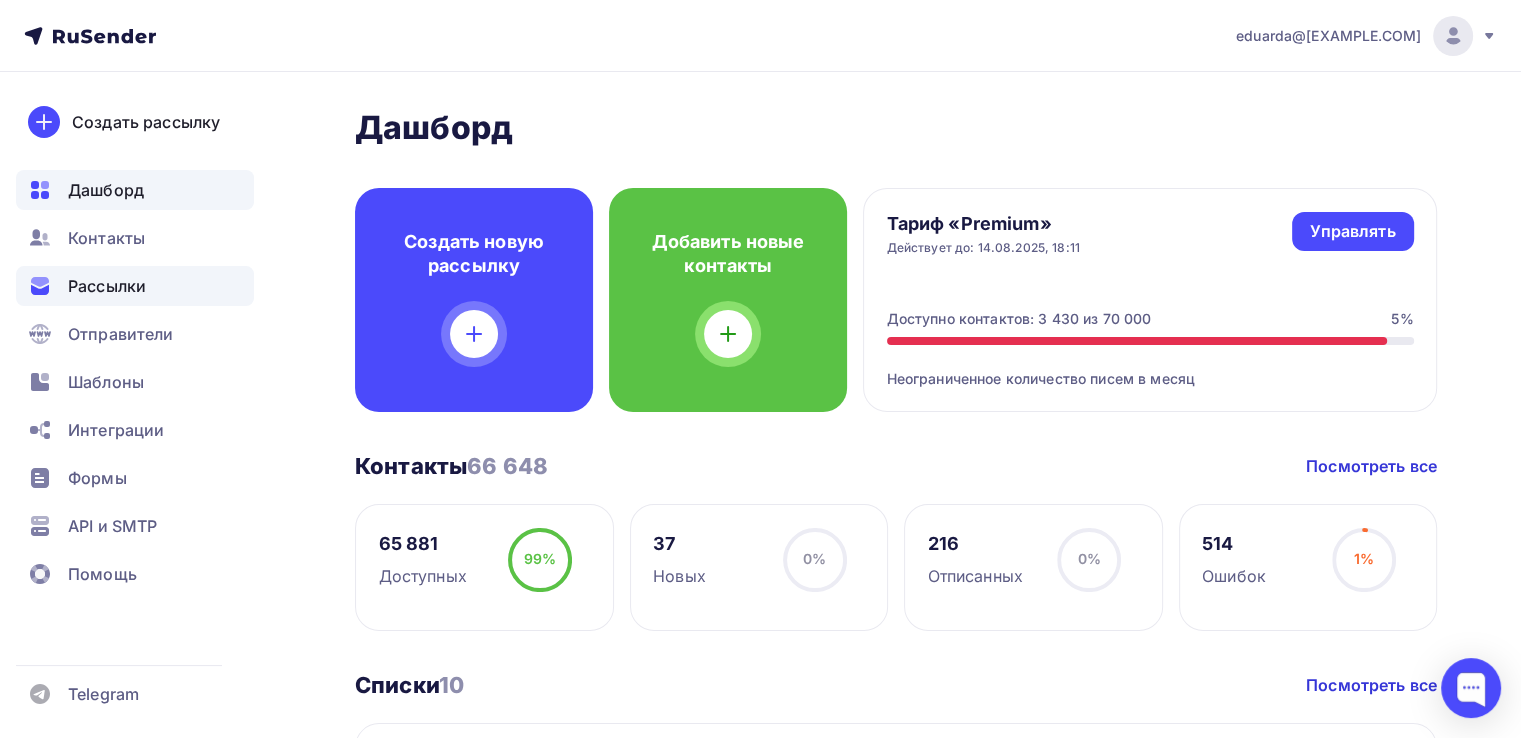 click on "Рассылки" at bounding box center [107, 286] 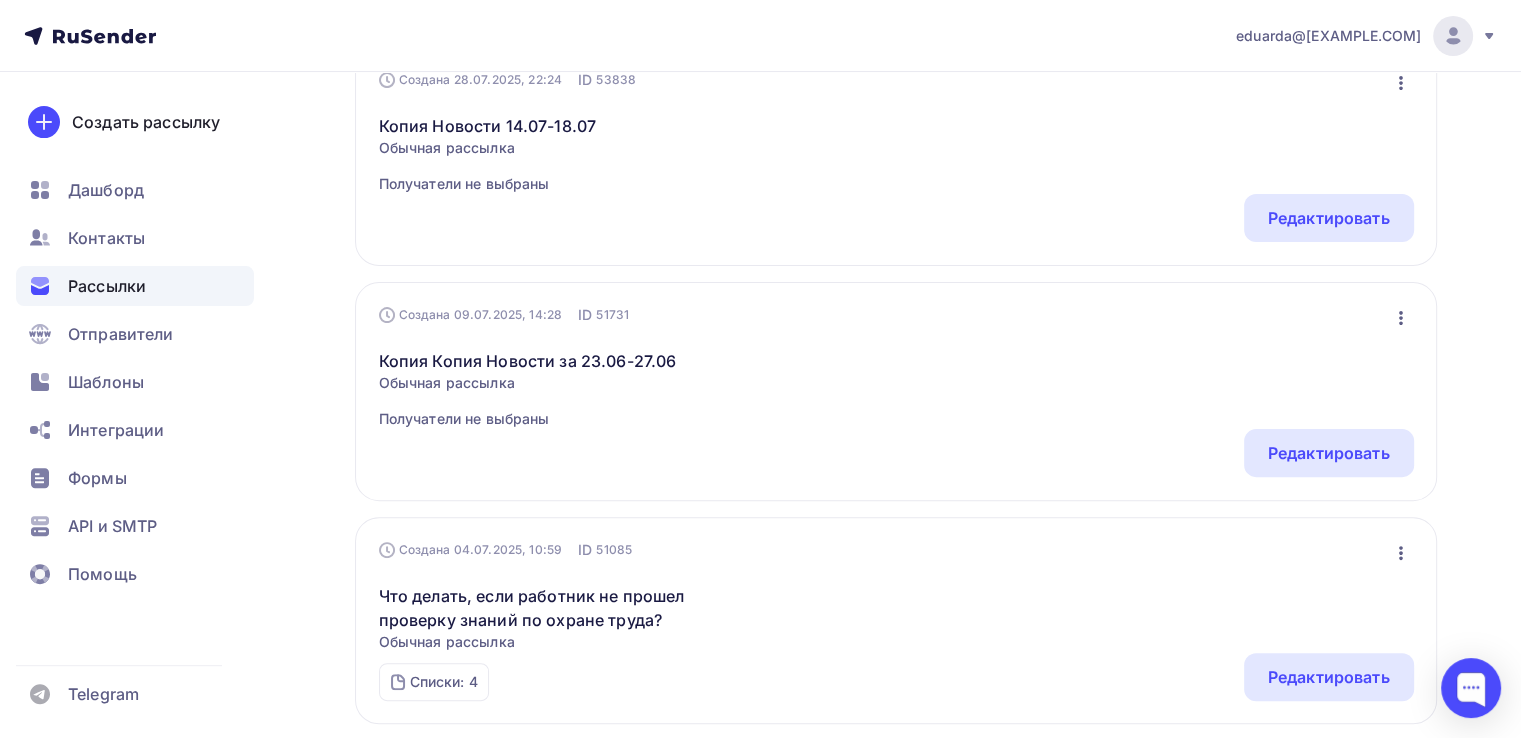 scroll, scrollTop: 600, scrollLeft: 0, axis: vertical 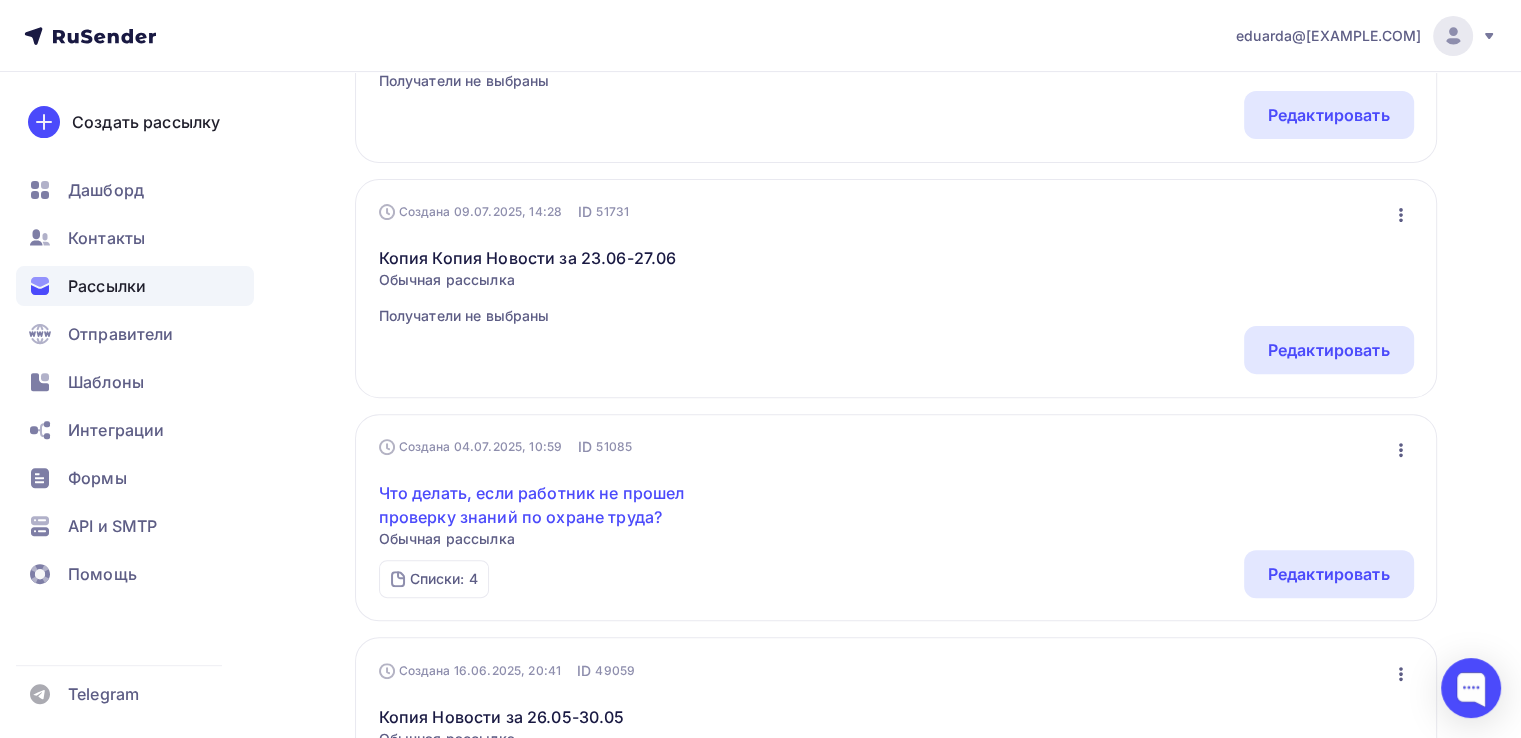 click on "Что делать, если работник не прошел проверку знаний по охране труда?" at bounding box center [550, 505] 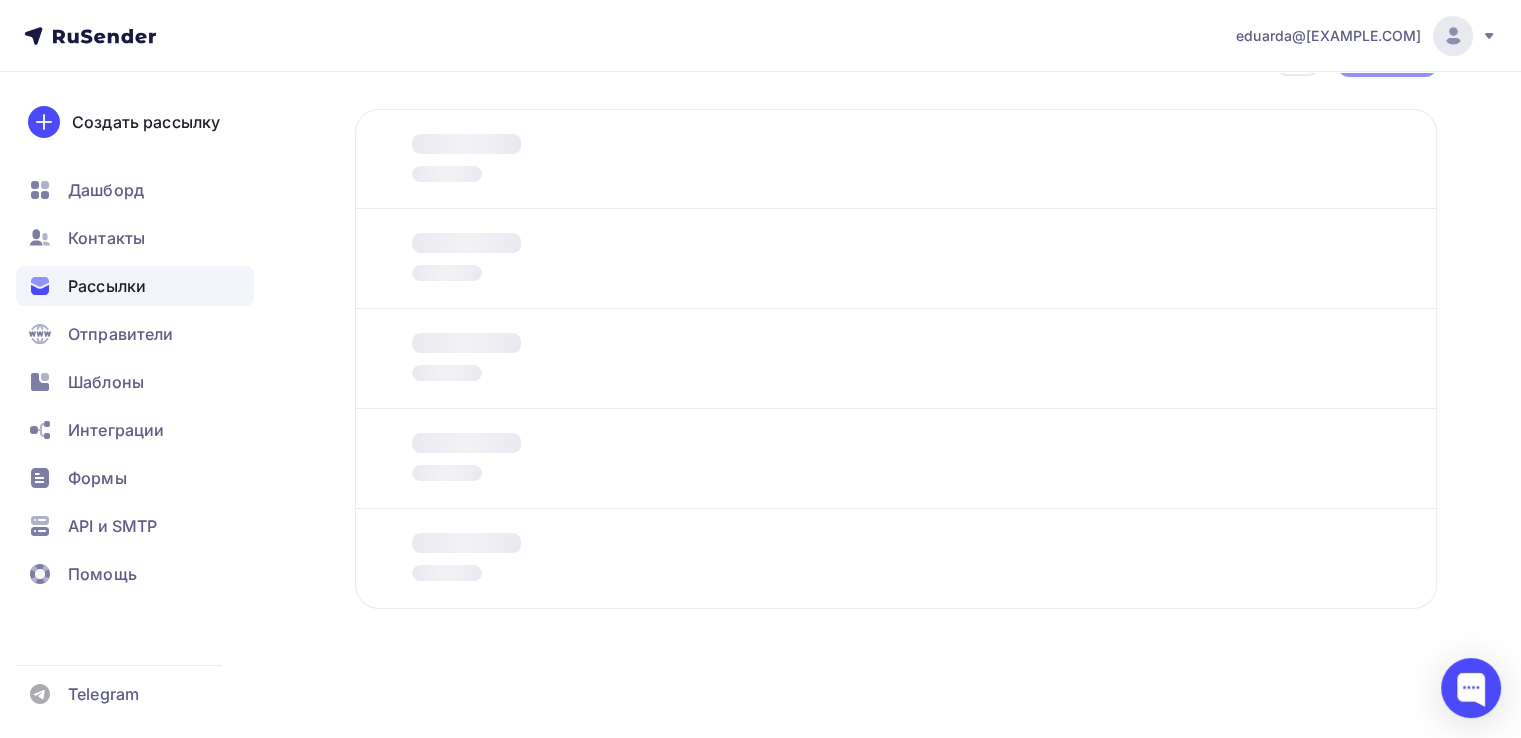 scroll, scrollTop: 0, scrollLeft: 0, axis: both 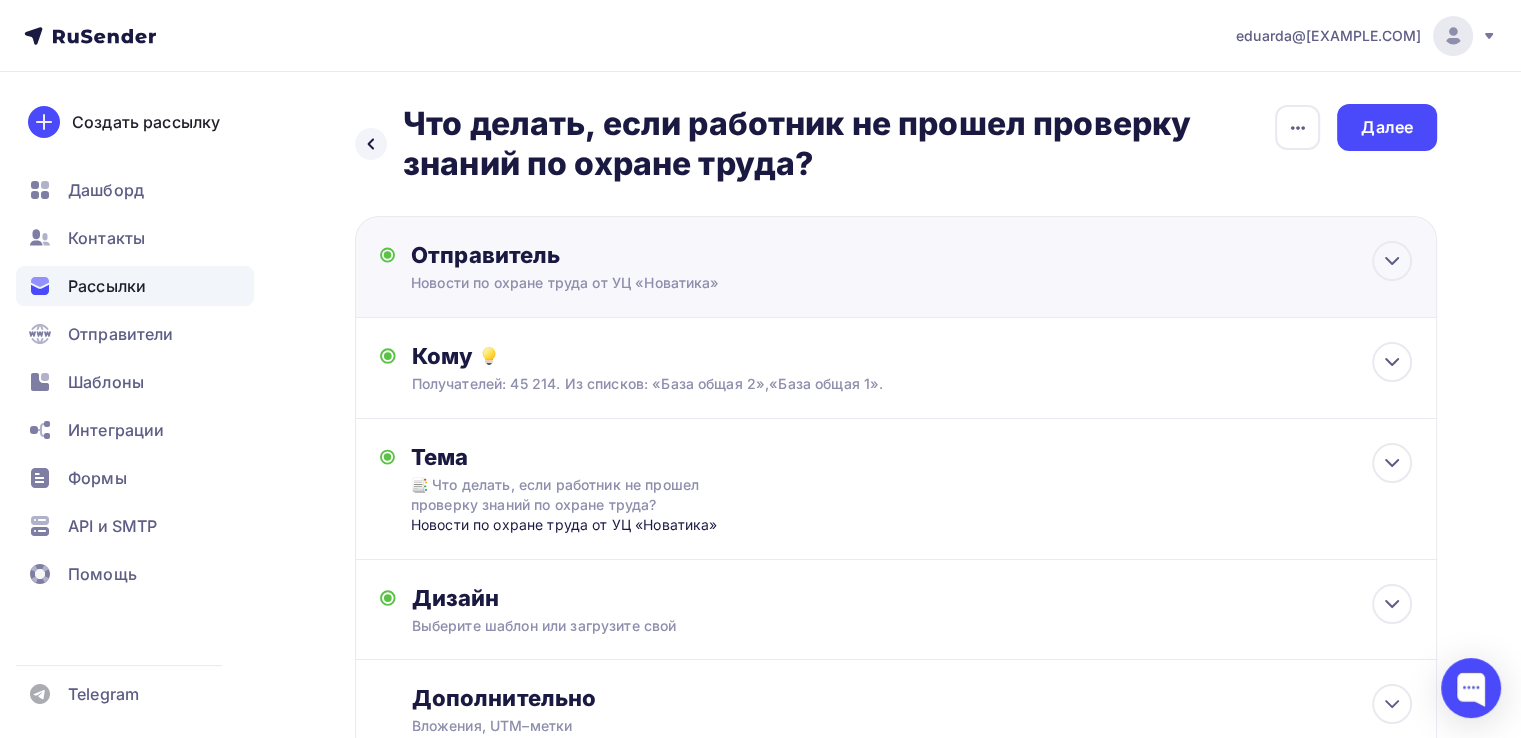 click on "Отправитель
Новости по охране труда от УЦ «Новатика»
Email  *
eduarda@yandex.ru
info@dezinspect.ru           info@tok-vrn.ru           ach@edis-group.ru           info@profiskill.ru           webinar@novatika.ru           info@pronovatika.ru           info@garant-demo.ru           welcome@novatika.ru           postman@ohranatruda.ru           eduarda@yandex.ru               Добавить отправителя
Рекомендуем  добавить почту на домене , чтобы рассылка не попала в «Спам»
Имя                 Сохранить
Предпросмотр может отличаться  в зависимости от почтового клиента
12:45" at bounding box center [896, 267] 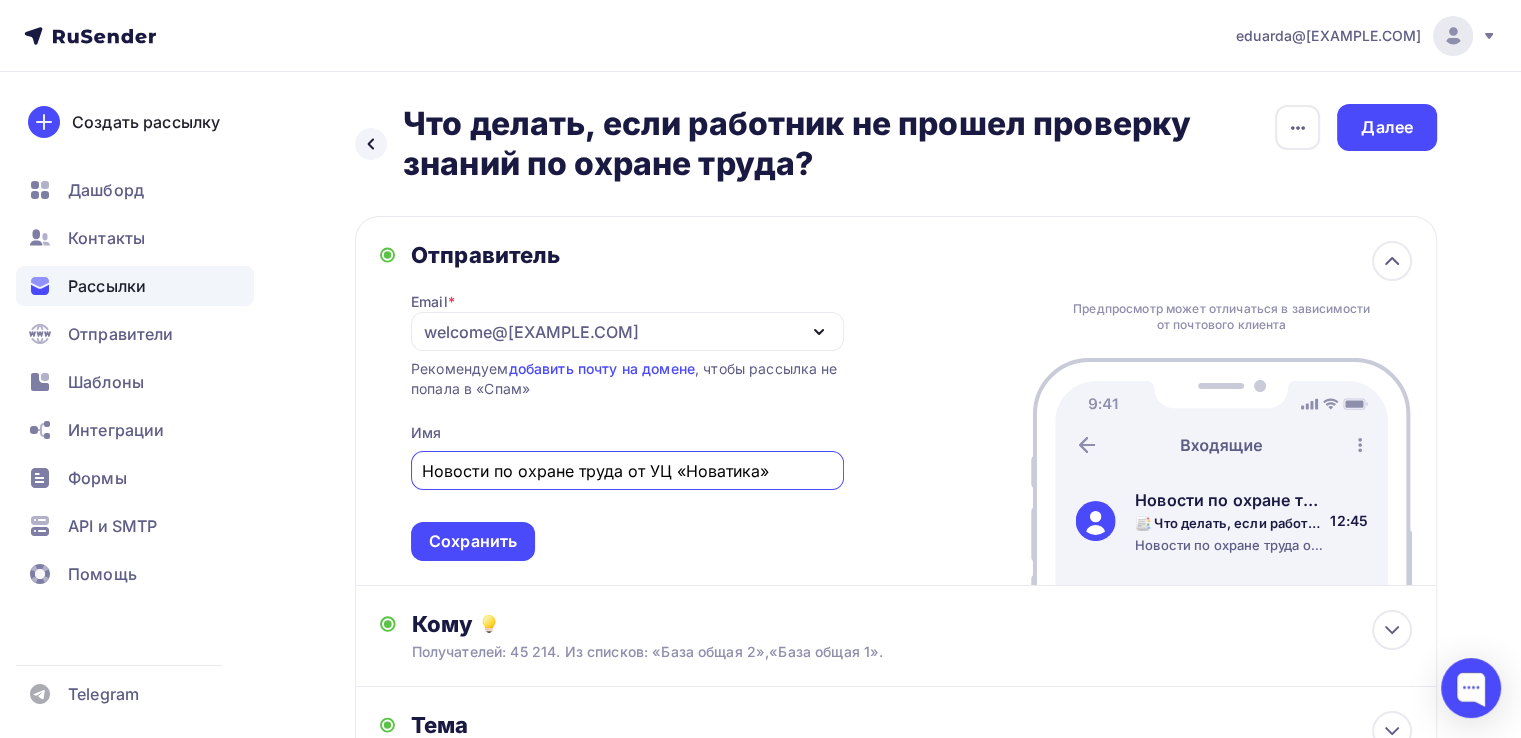 scroll, scrollTop: 0, scrollLeft: 0, axis: both 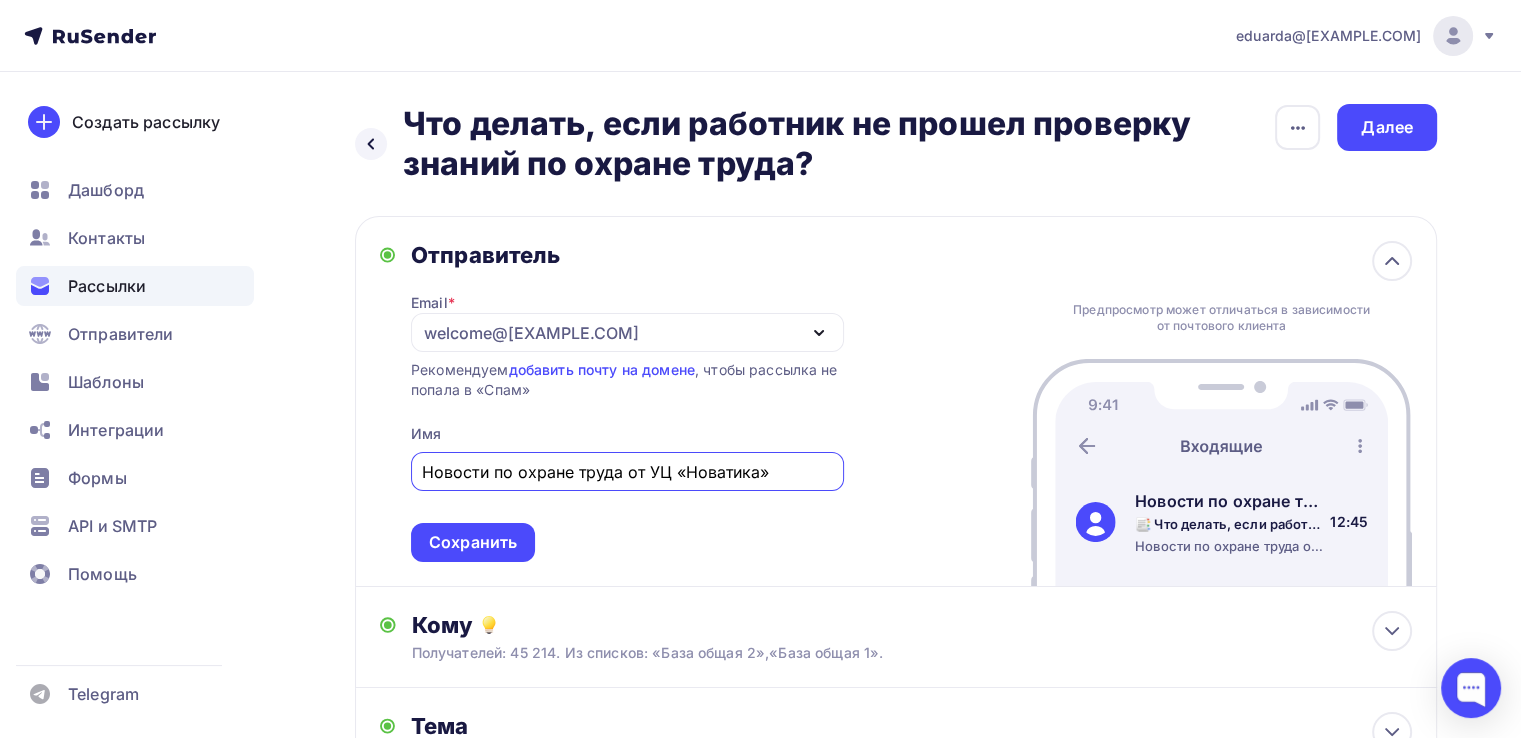 drag, startPoint x: 793, startPoint y: 471, endPoint x: 369, endPoint y: 447, distance: 424.6787 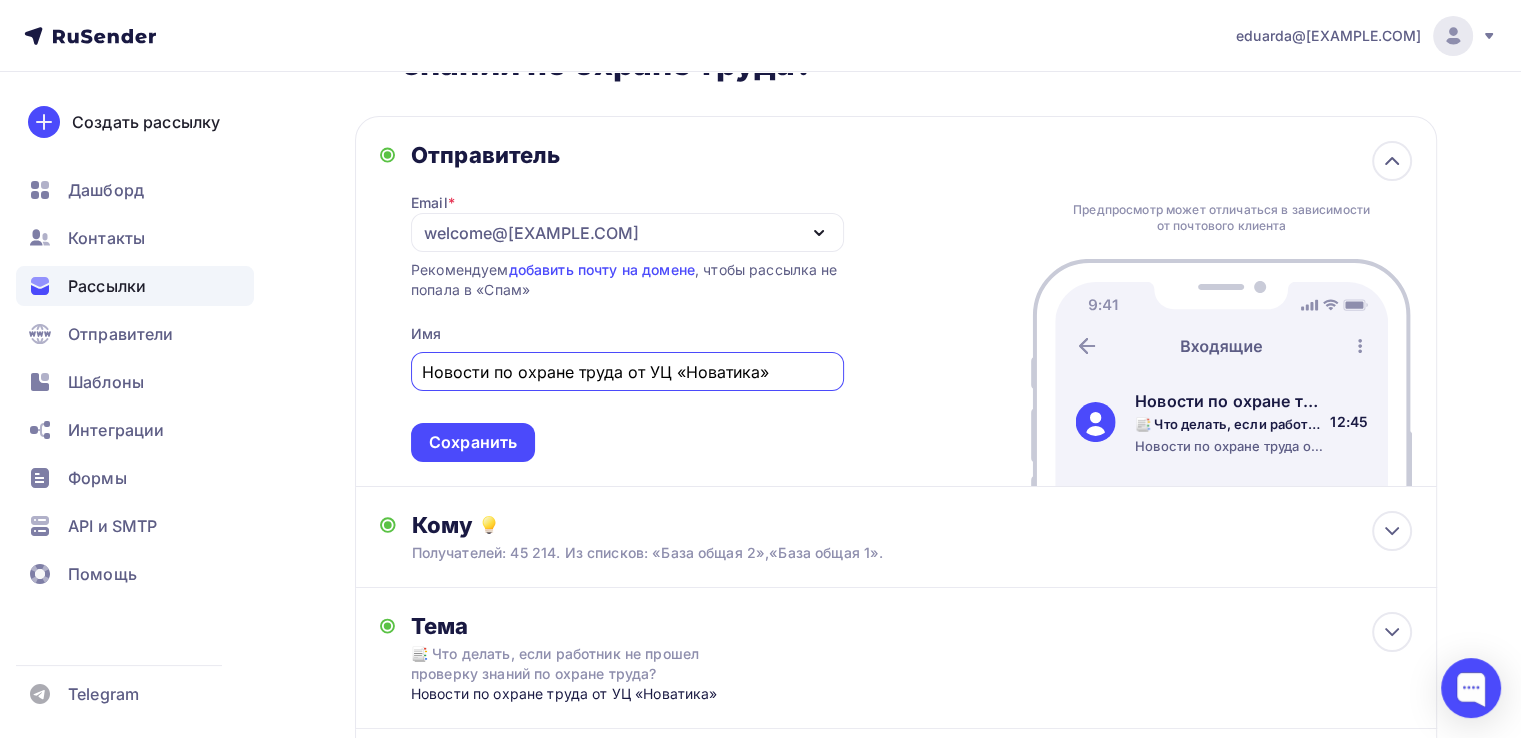 scroll, scrollTop: 100, scrollLeft: 0, axis: vertical 